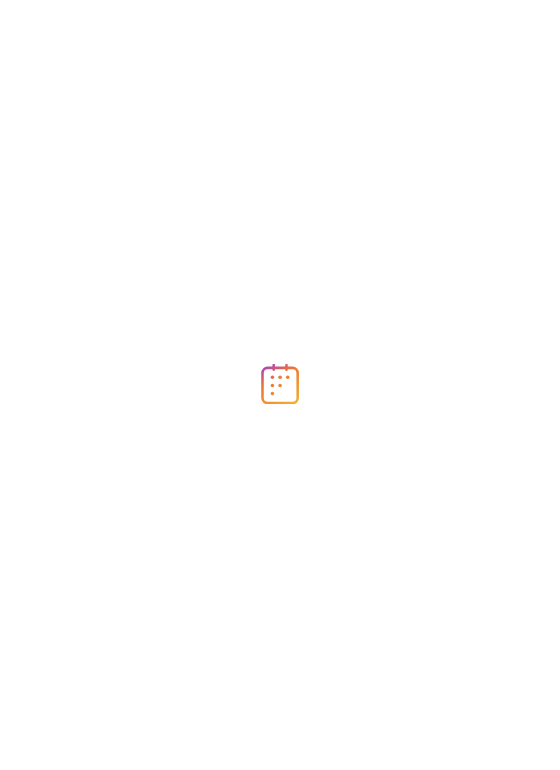 scroll, scrollTop: 0, scrollLeft: 0, axis: both 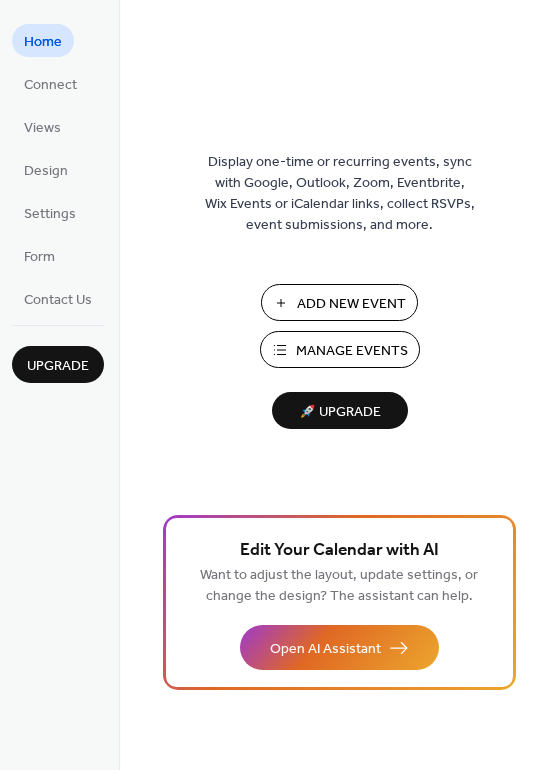 click on "Add New Event" at bounding box center [351, 304] 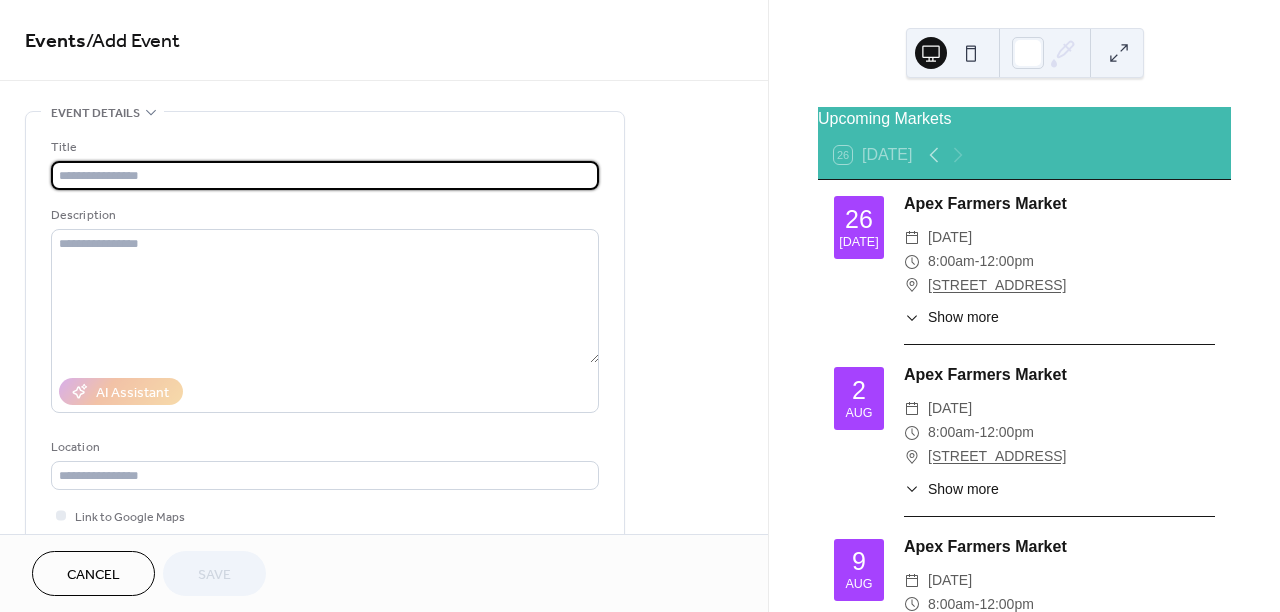 scroll, scrollTop: 0, scrollLeft: 0, axis: both 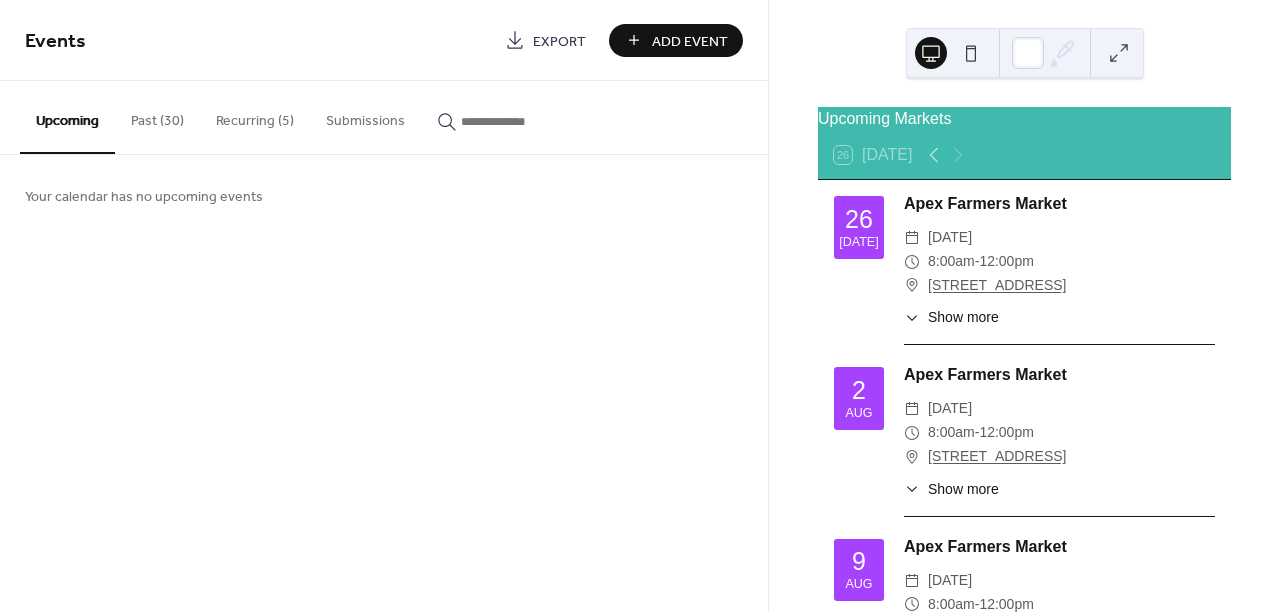 click on "Add Event" at bounding box center (690, 41) 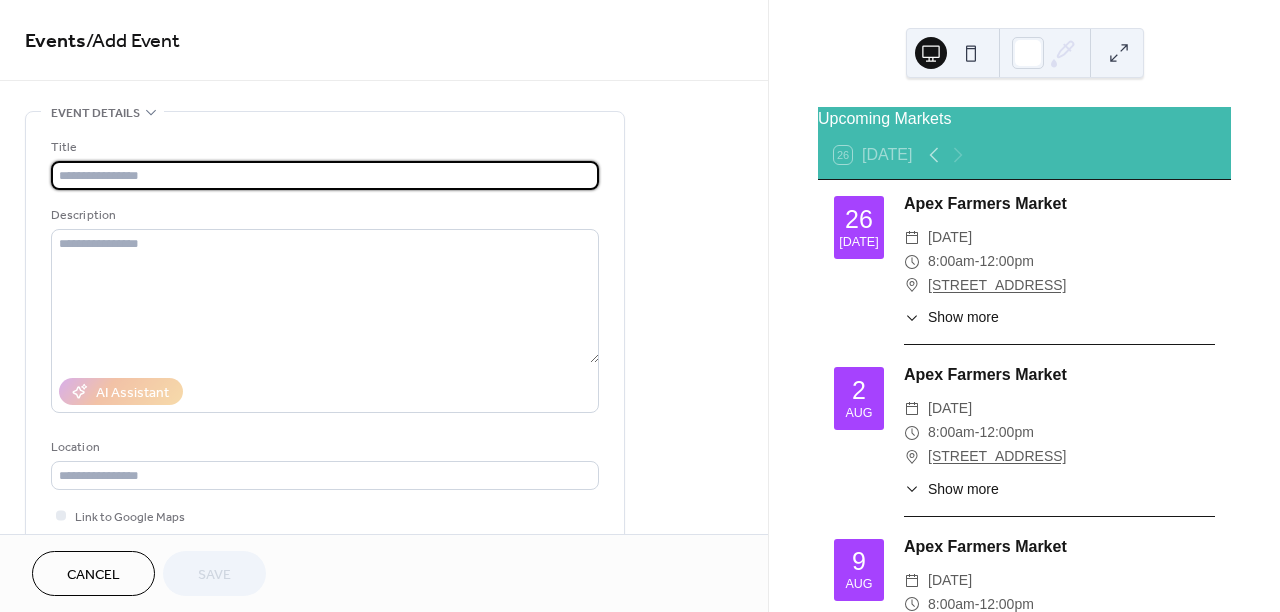 type on "*" 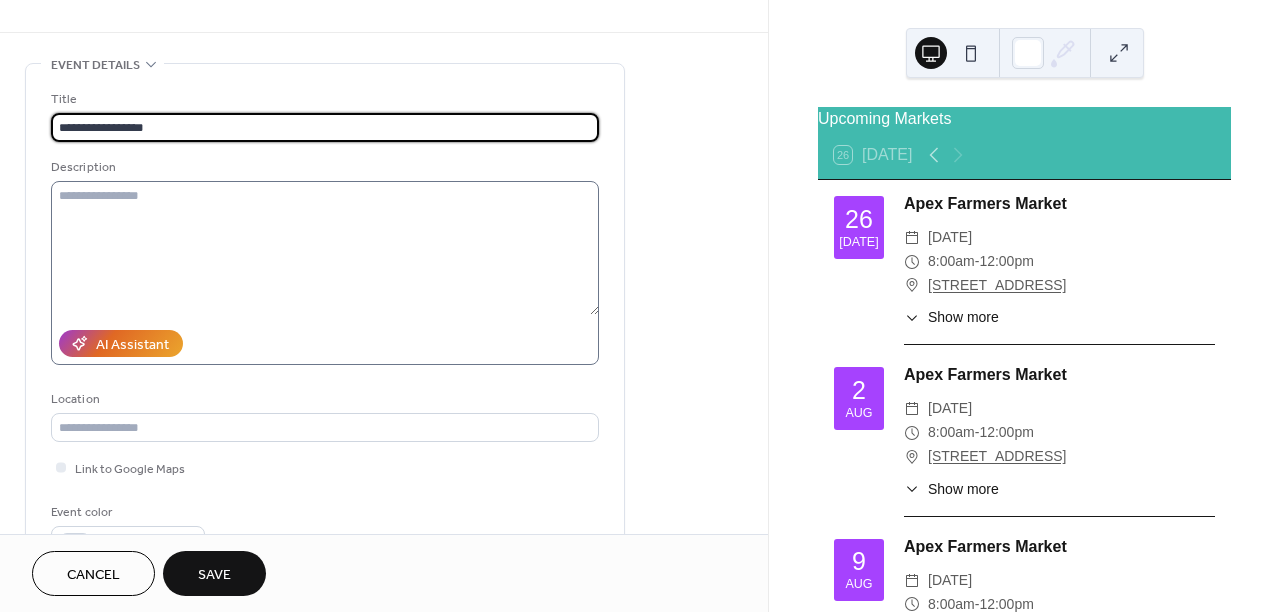 scroll, scrollTop: 48, scrollLeft: 0, axis: vertical 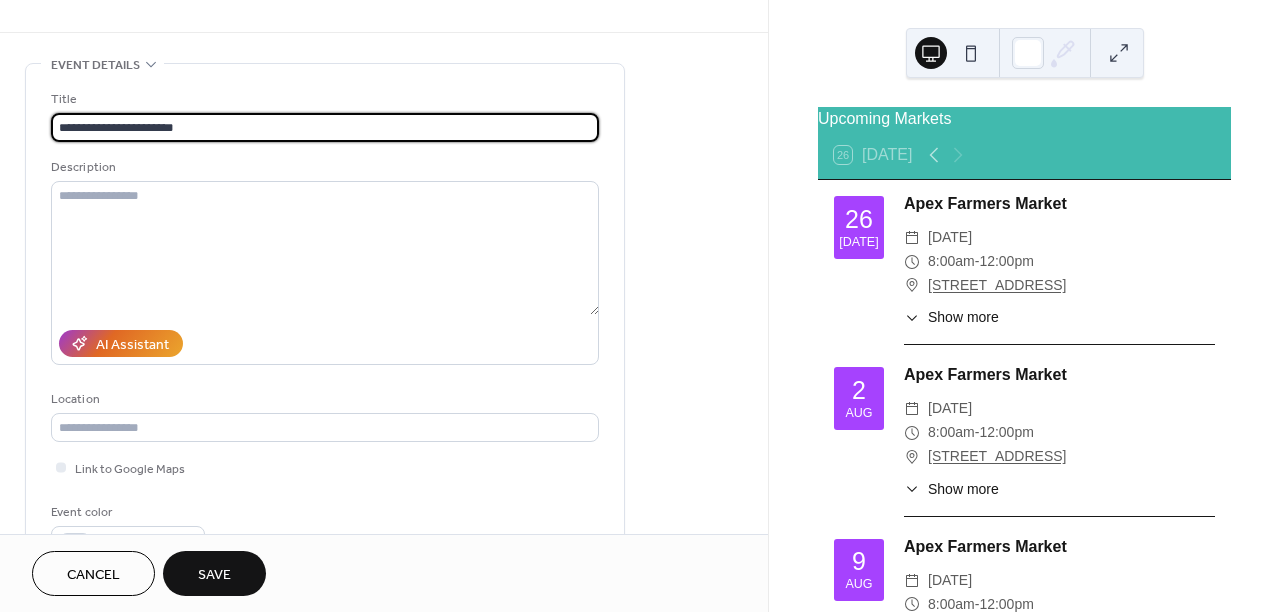type on "**********" 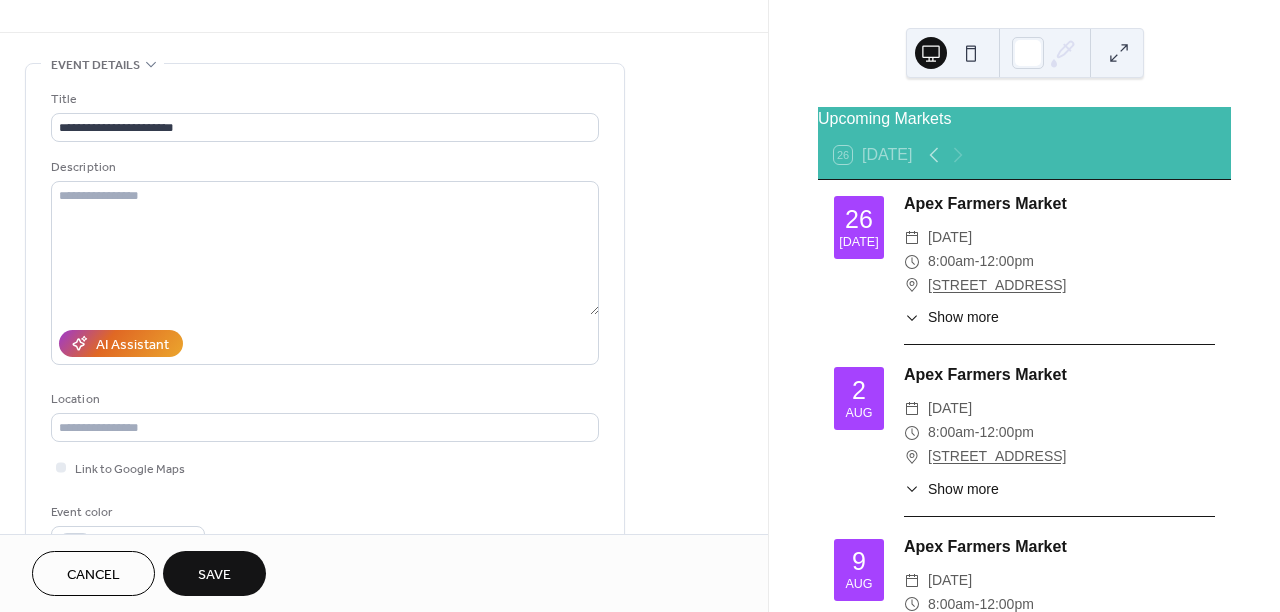 click on "Show more" at bounding box center (963, 317) 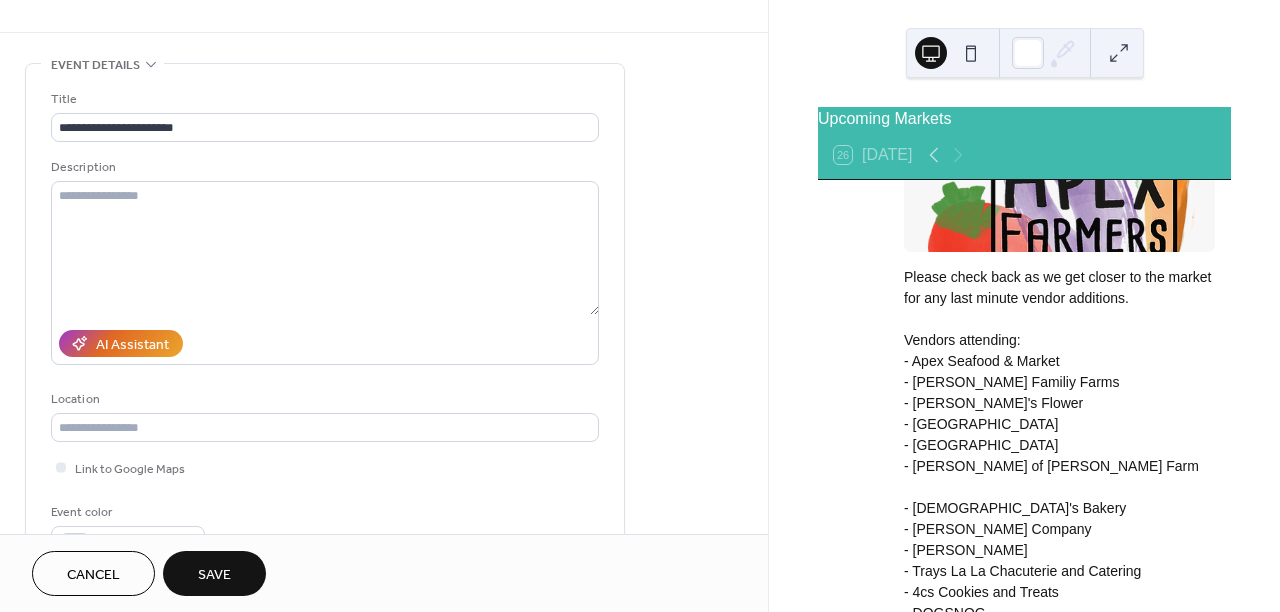 scroll, scrollTop: 326, scrollLeft: 0, axis: vertical 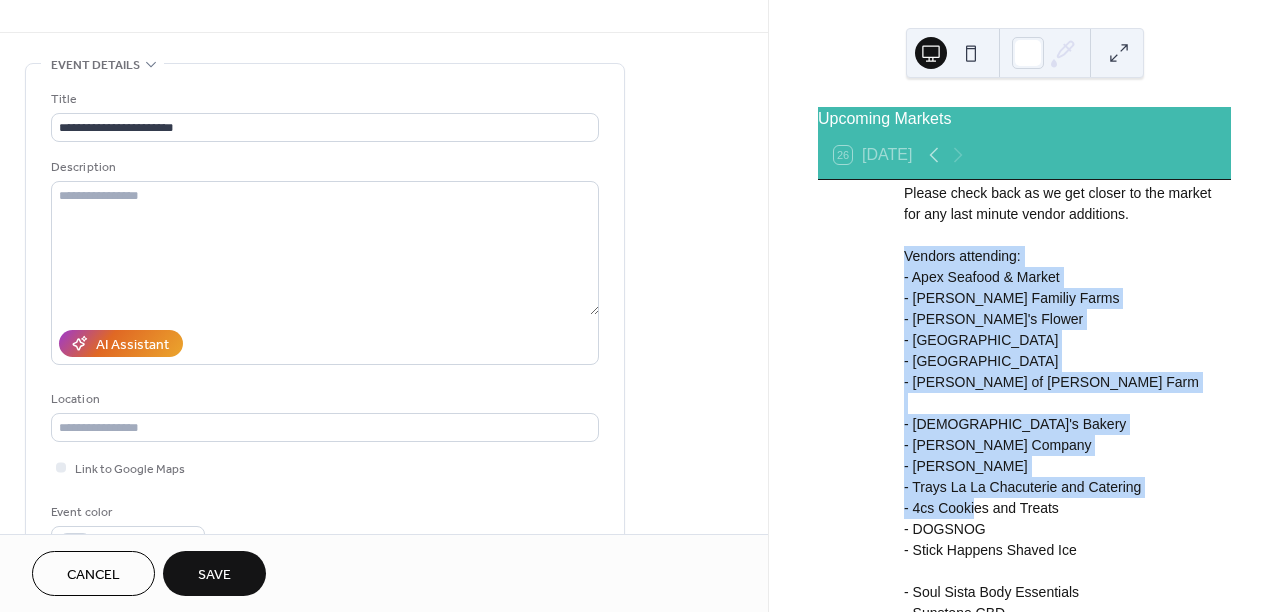 drag, startPoint x: 903, startPoint y: 260, endPoint x: 973, endPoint y: 518, distance: 267.3275 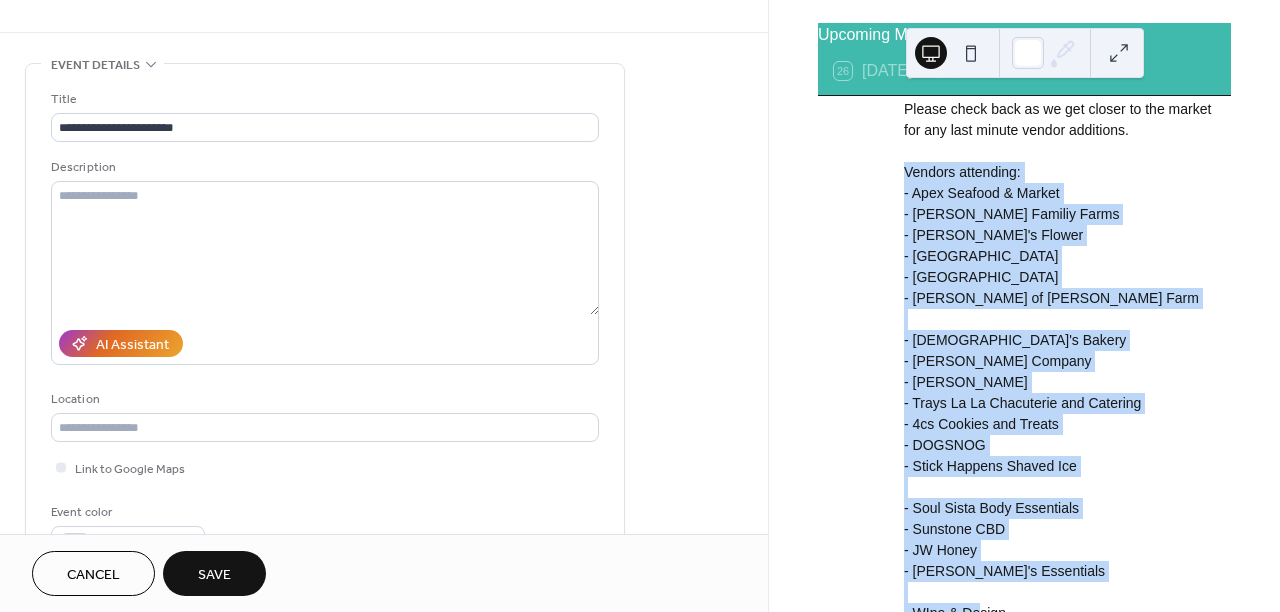 scroll, scrollTop: 105, scrollLeft: 0, axis: vertical 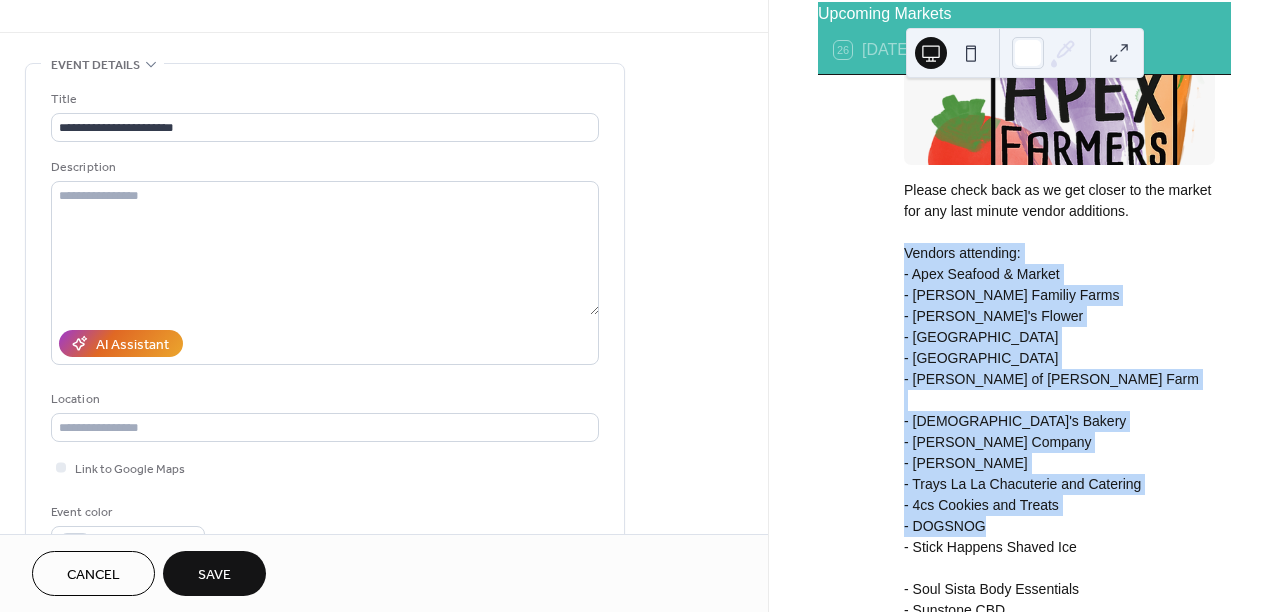 drag, startPoint x: 904, startPoint y: 262, endPoint x: 1076, endPoint y: 531, distance: 319.28827 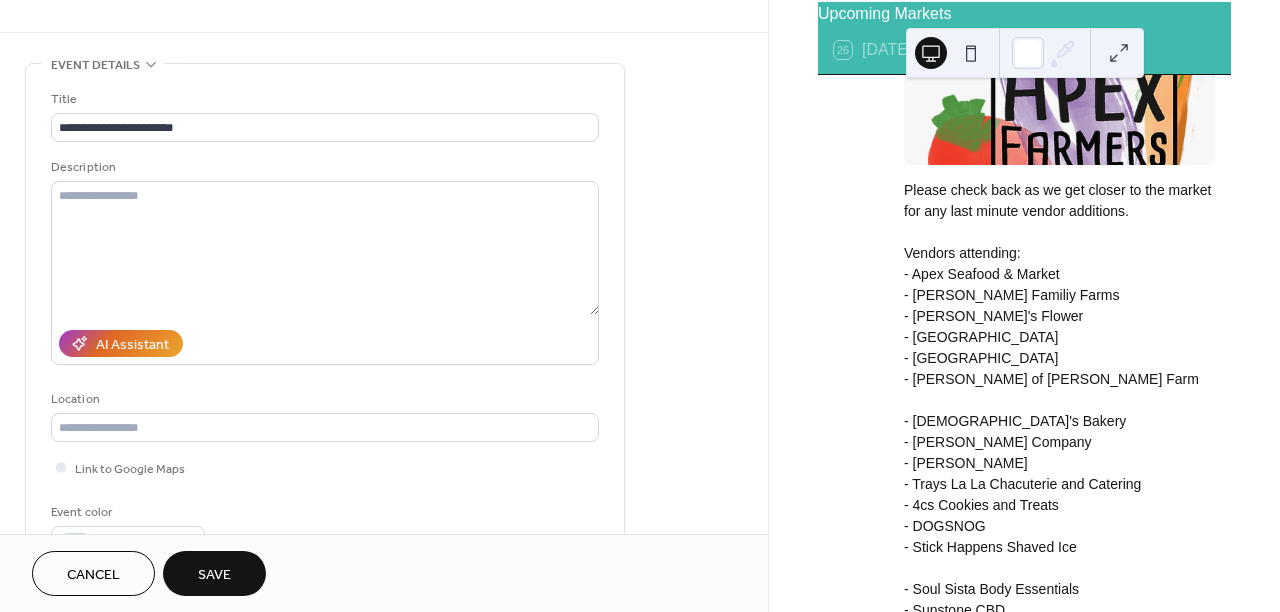 click on "[DATE] Apex Farmers Market ​ [DATE] ​ 8:00am - 12:00pm ​ [STREET_ADDRESS] ​ Show less Please check back as we get closer to the market for any last minute vendor additions.  Vendors attending:  - Apex Seafood & Market - [PERSON_NAME] Familiy Farms - Shoomee's Flower - [GEOGRAPHIC_DATA] - [GEOGRAPHIC_DATA] - Ray of Joy Farm - [DEMOGRAPHIC_DATA]'s Bakery - [PERSON_NAME] Caramel Company - Zulia Bakery - Trays La La Chacuterie and Catering - 4cs Cookies and Treats - DOGSNOG - Stick Happens Shaved Ice  - Soul Sista Body Essentials - Sunstone CBD - JW Honey - Maddie's Essentials - WIne & Design - Ladybug Italian Artist - [PERSON_NAME] - Signature Stones - Candle Bliss - Sweet Dandelion Community Table: Enjoy a cool snowcone while supporting a warm-hearted mission. All proceeds will go towards raising funds for individuals experiencing homelessness. Every snowcone helps bring hope and support to those in need. Every snowcone Musician: AFM Playlist" at bounding box center (1024, 481) 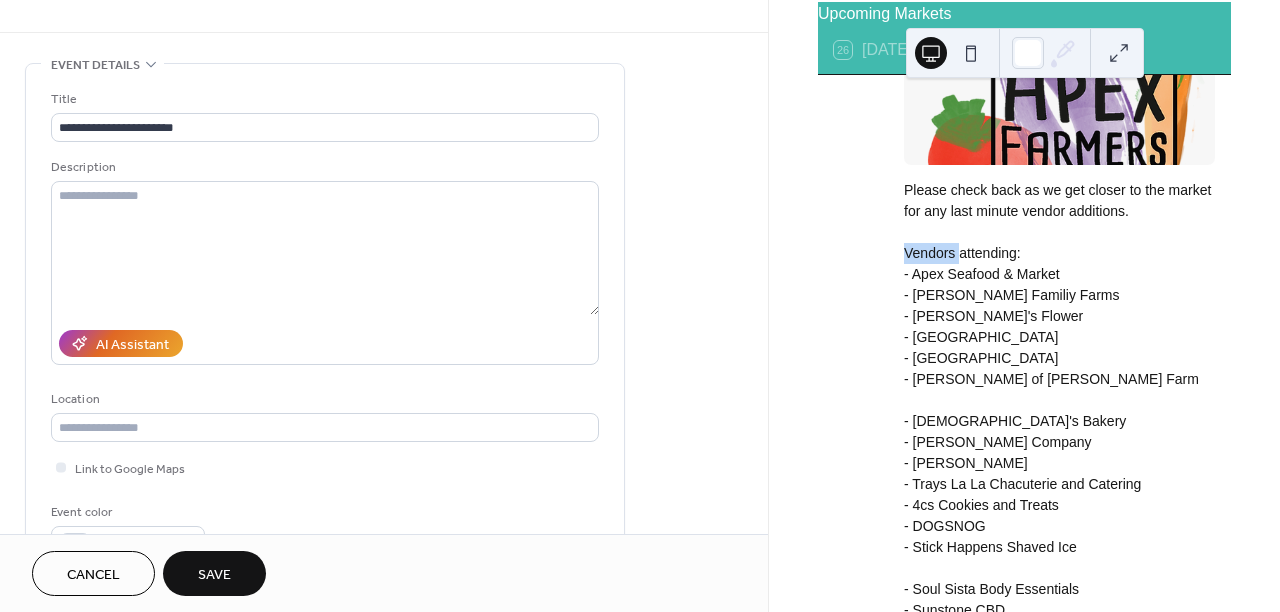 click on "[DATE] Apex Farmers Market ​ [DATE] ​ 8:00am - 12:00pm ​ [STREET_ADDRESS] ​ Show less Please check back as we get closer to the market for any last minute vendor additions.  Vendors attending:  - Apex Seafood & Market - [PERSON_NAME] Familiy Farms - Shoomee's Flower - [GEOGRAPHIC_DATA] - [GEOGRAPHIC_DATA] - Ray of Joy Farm - [DEMOGRAPHIC_DATA]'s Bakery - [PERSON_NAME] Caramel Company - Zulia Bakery - Trays La La Chacuterie and Catering - 4cs Cookies and Treats - DOGSNOG - Stick Happens Shaved Ice  - Soul Sista Body Essentials - Sunstone CBD - JW Honey - Maddie's Essentials - WIne & Design - Ladybug Italian Artist - [PERSON_NAME] - Signature Stones - Candle Bliss - Sweet Dandelion Community Table: Enjoy a cool snowcone while supporting a warm-hearted mission. All proceeds will go towards raising funds for individuals experiencing homelessness. Every snowcone helps bring hope and support to those in need. Every snowcone Musician: AFM Playlist" at bounding box center (1024, 481) 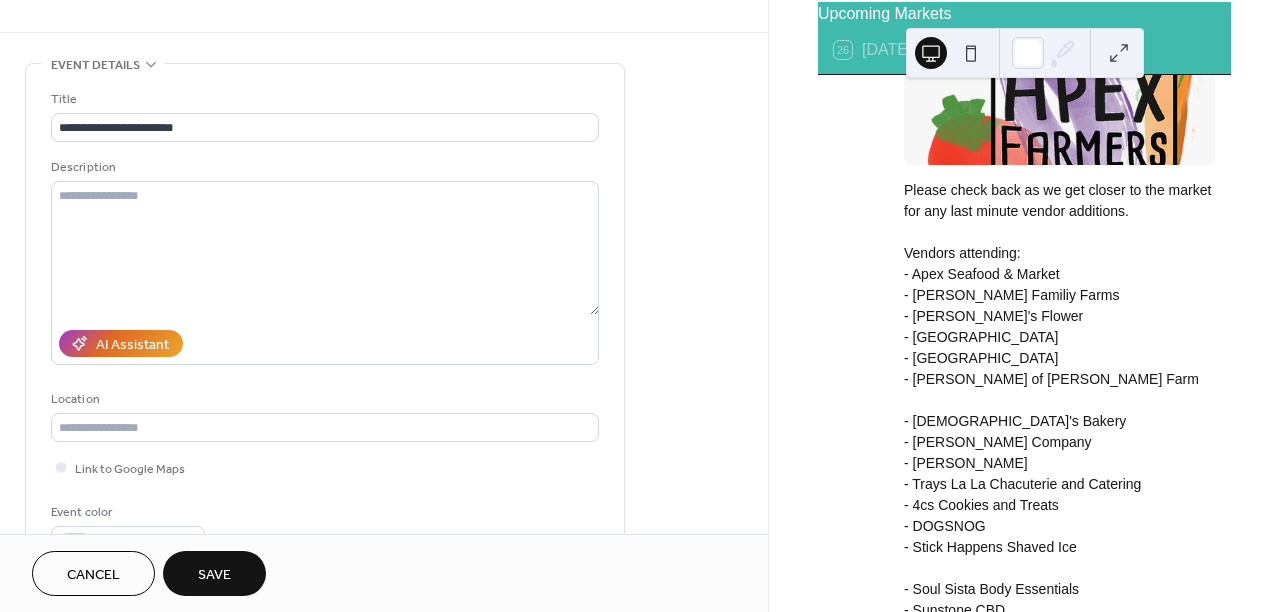 click on "Please check back as we get closer to the market for any last minute vendor additions.  Vendors attending:  - Apex Seafood & Market - [PERSON_NAME] Familiy Farms - Shoomee's Flower - [GEOGRAPHIC_DATA] - [GEOGRAPHIC_DATA] - Ray of Joy Farm - [DEMOGRAPHIC_DATA]'s Bakery - [PERSON_NAME] Caramel Company - Zulia Bakery - Trays La La Chacuterie and Catering - 4cs Cookies and Treats - DOGSNOG - Stick Happens Shaved Ice  - Soul Sista Body Essentials - Sunstone CBD - JW Honey - Maddie's Essentials - WIne & Design - Ladybug Italian Artist - [PERSON_NAME] - Signature Stones - Candle Bliss - Sweet Dandelion Community Table: Enjoy a cool snowcone while supporting a warm-hearted mission. All proceeds will go towards raising funds for individuals experiencing homelessness. Every snowcone helps bring hope and support to those in need. Every snowcone Musician: AFM Playlist" at bounding box center (1059, 631) 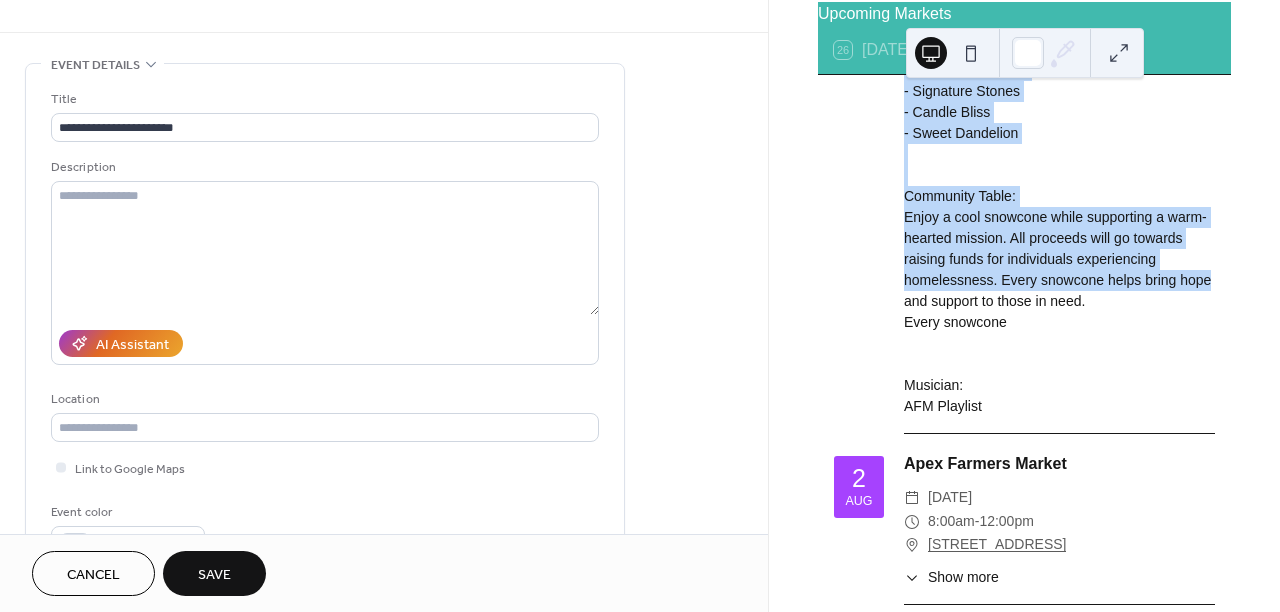 scroll, scrollTop: 894, scrollLeft: 0, axis: vertical 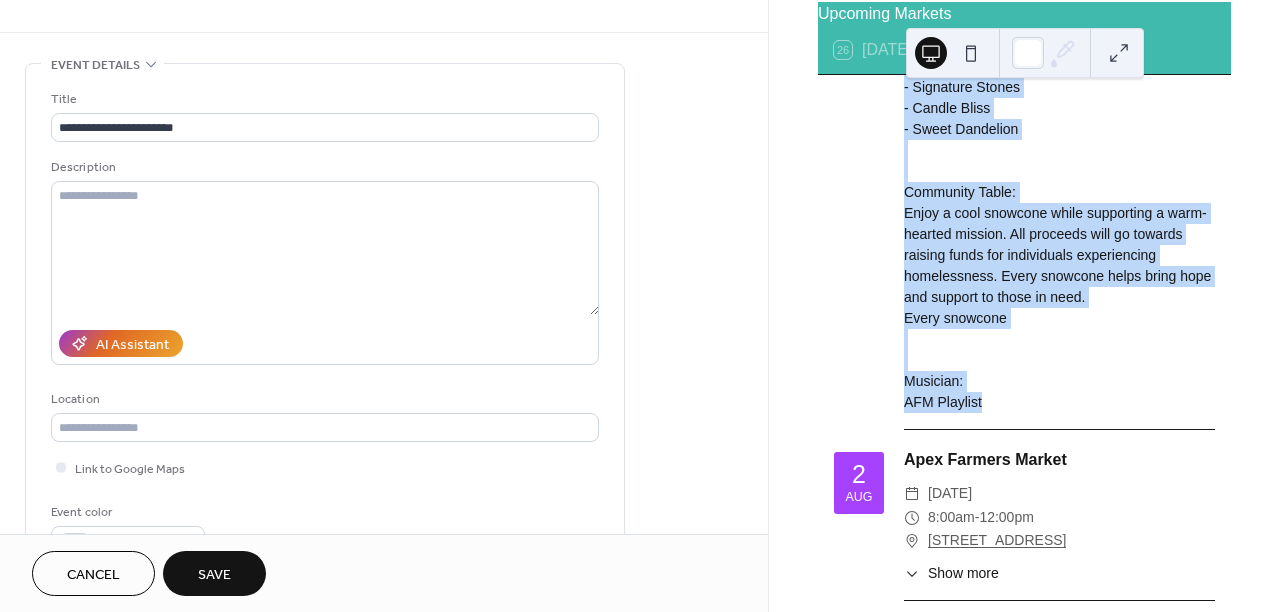 drag, startPoint x: 899, startPoint y: 256, endPoint x: 999, endPoint y: 415, distance: 187.83237 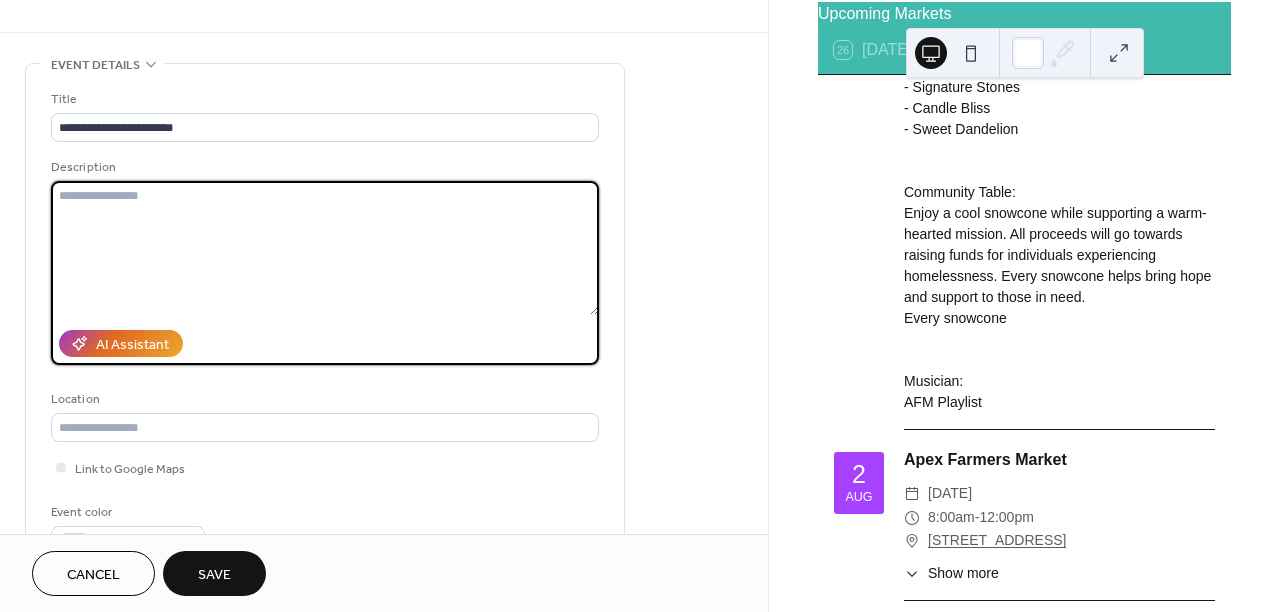 click at bounding box center [325, 248] 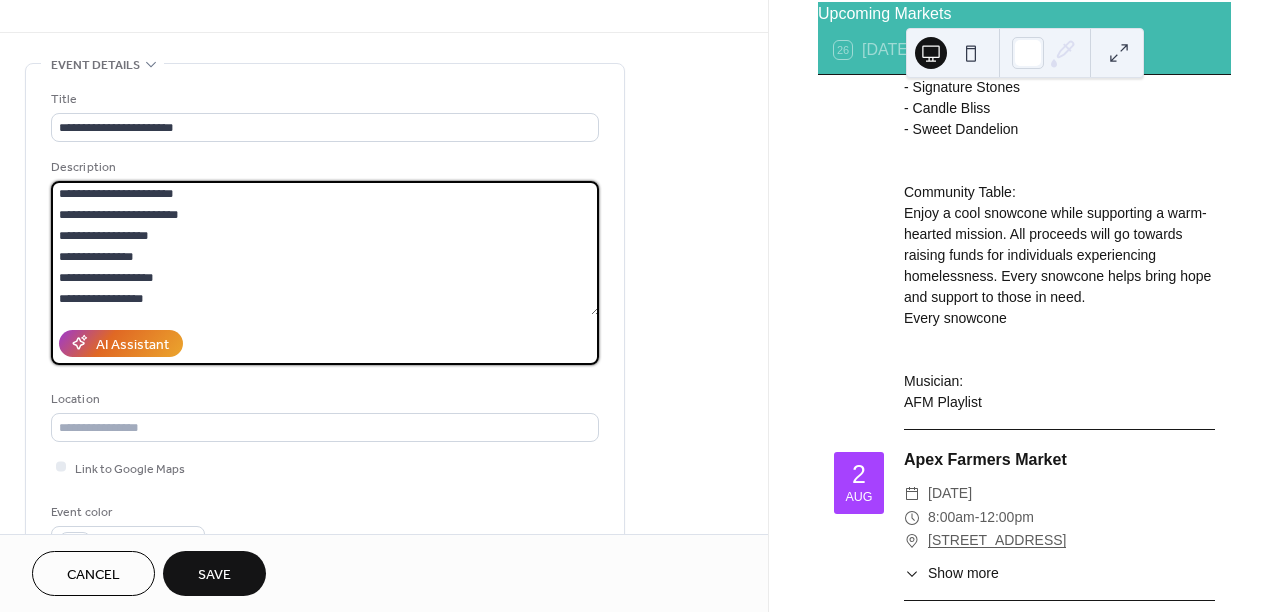 scroll, scrollTop: 2, scrollLeft: 0, axis: vertical 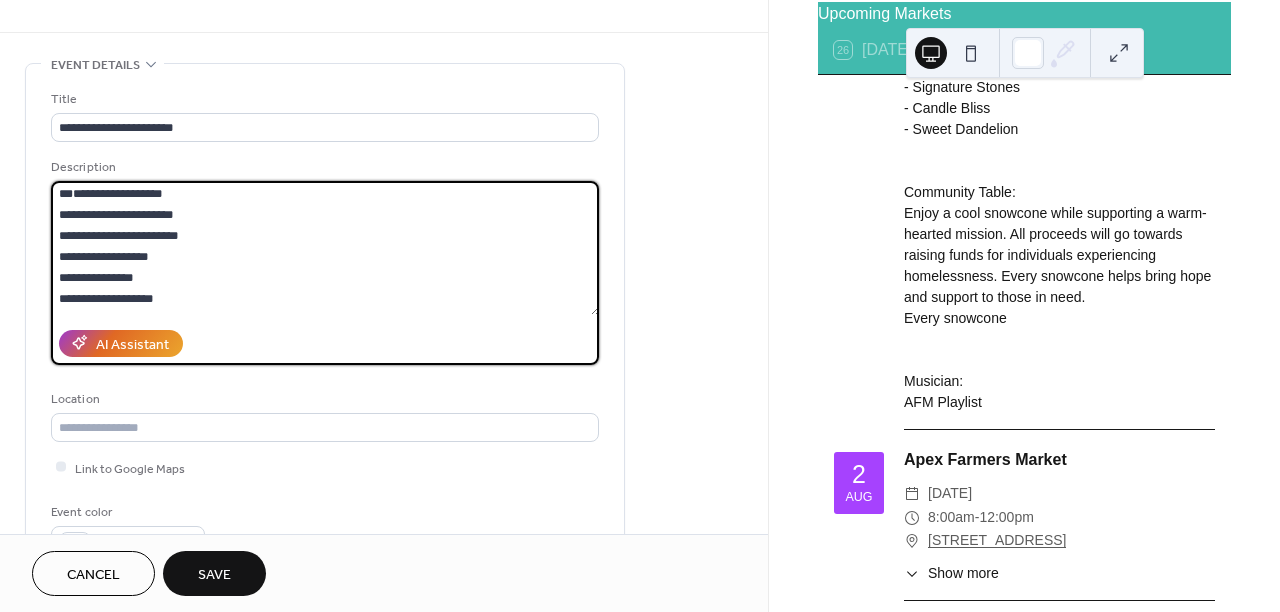 paste on "**********" 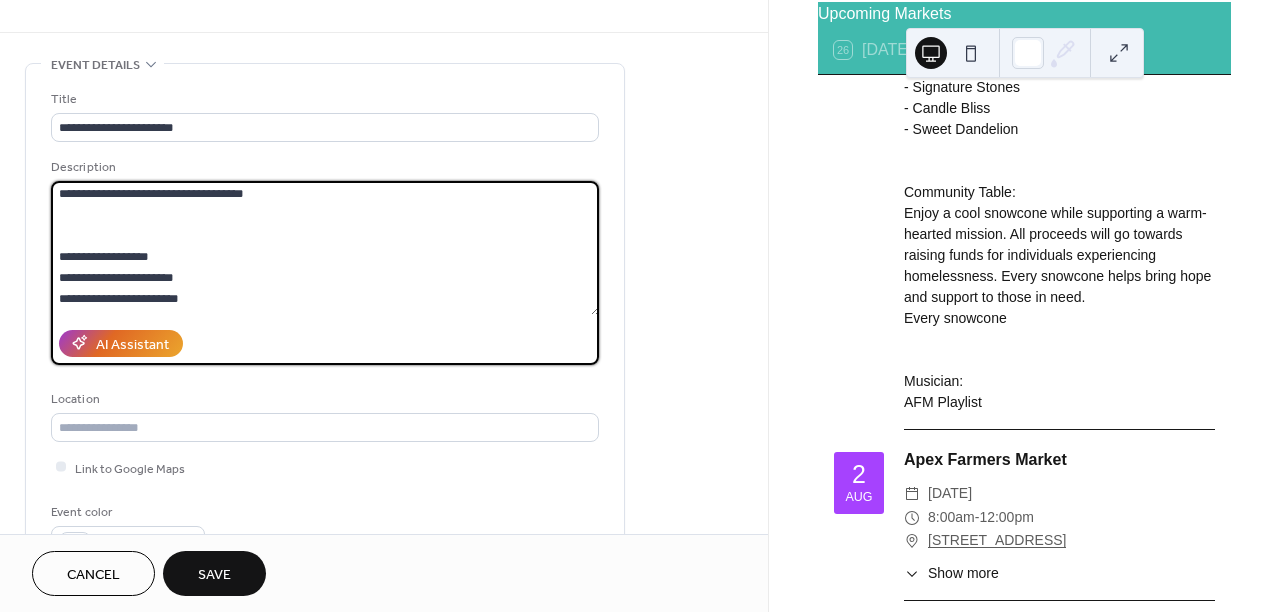 scroll, scrollTop: 0, scrollLeft: 0, axis: both 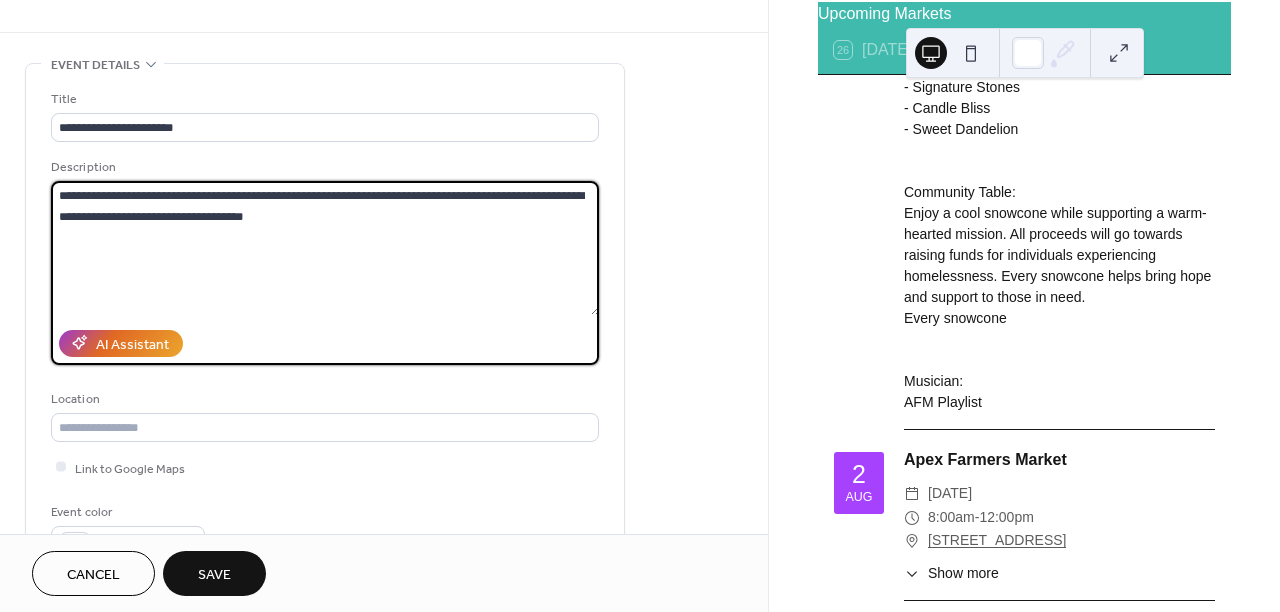 paste on "**********" 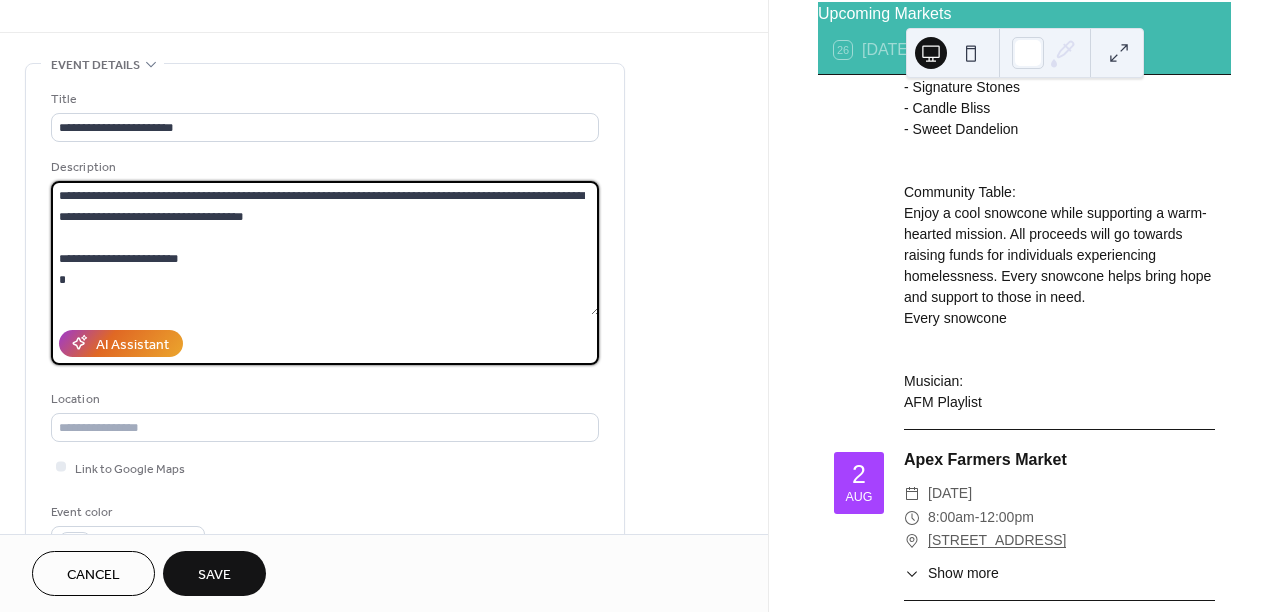 scroll, scrollTop: 102, scrollLeft: 0, axis: vertical 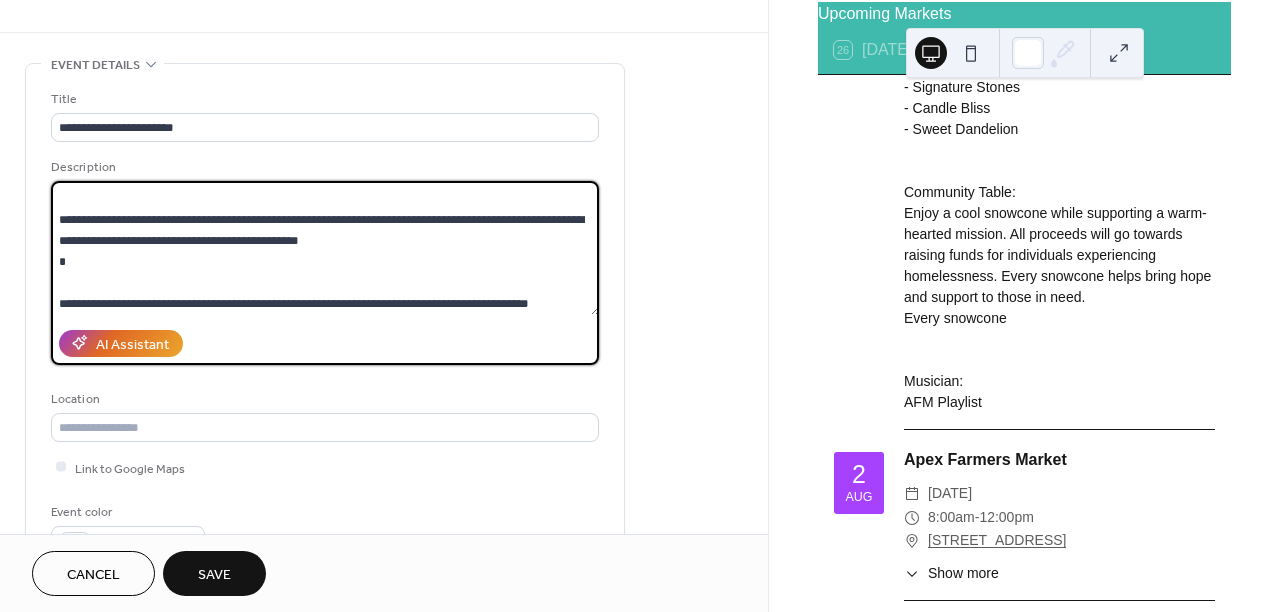 click at bounding box center (325, 248) 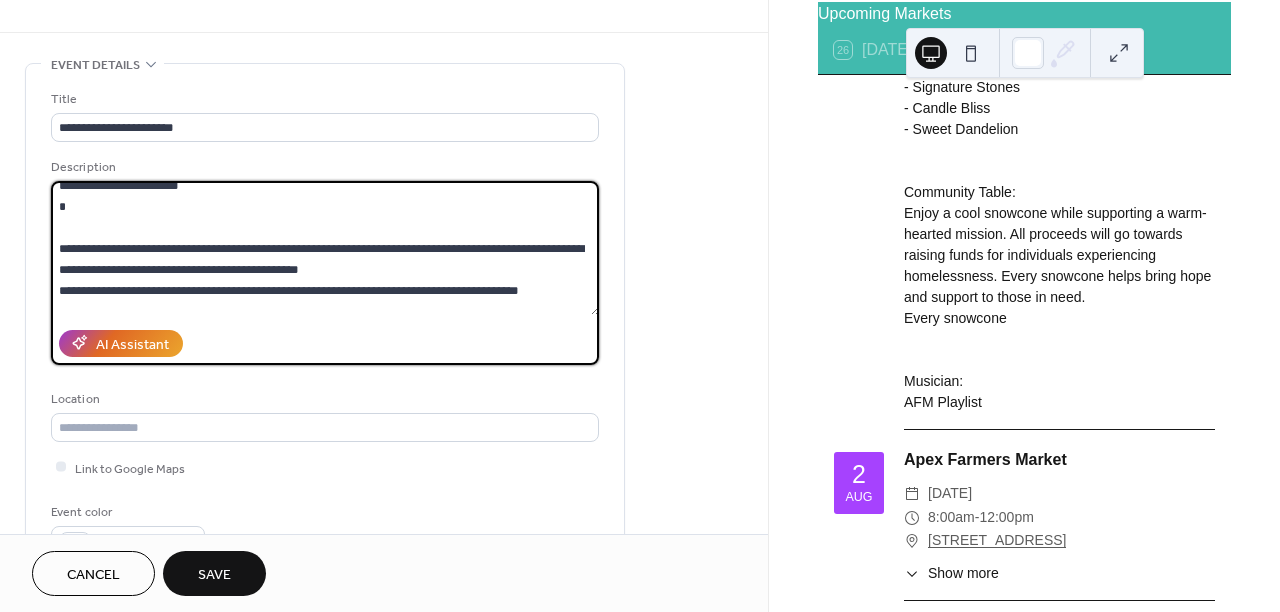 scroll, scrollTop: 37, scrollLeft: 0, axis: vertical 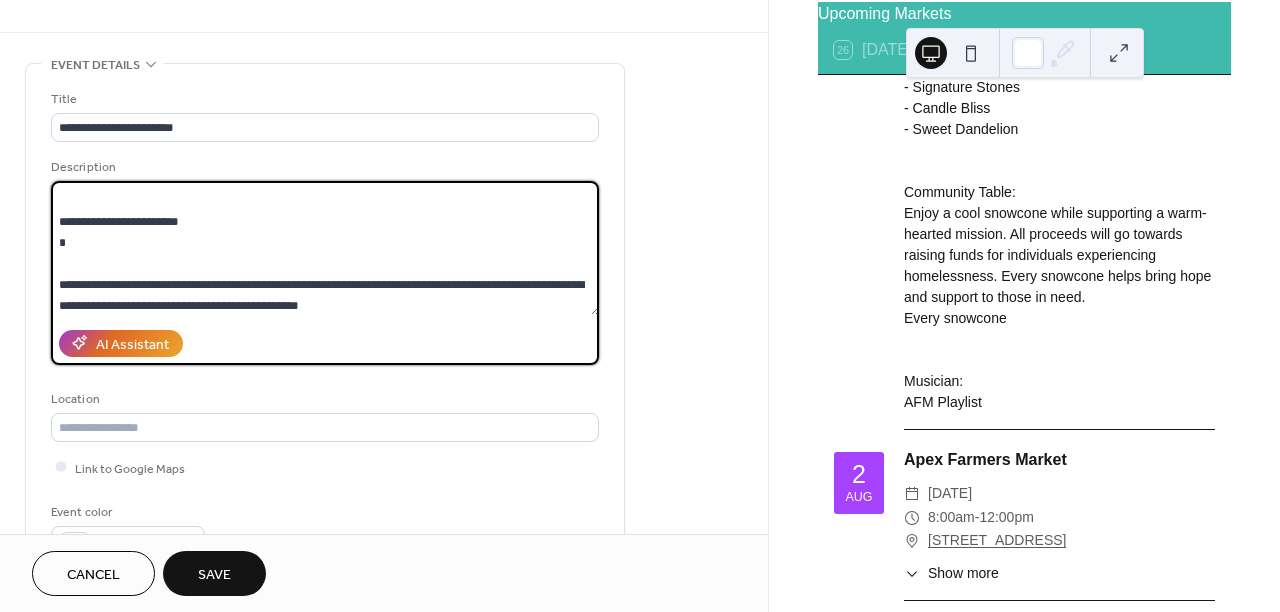 click at bounding box center [325, 248] 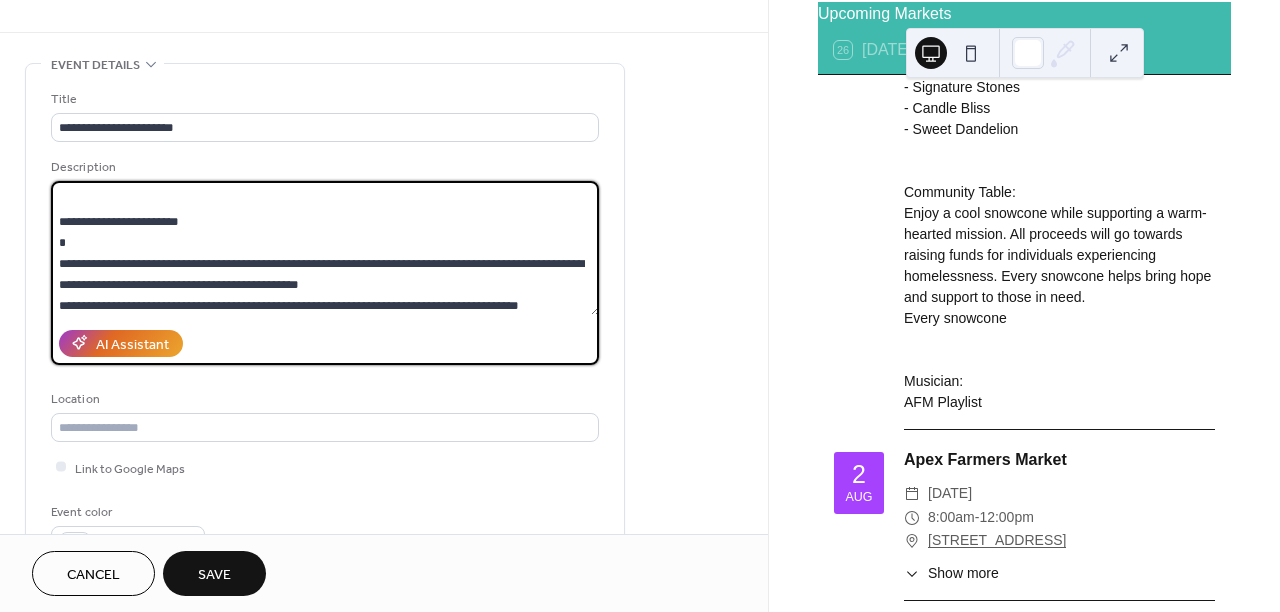 scroll, scrollTop: 0, scrollLeft: 0, axis: both 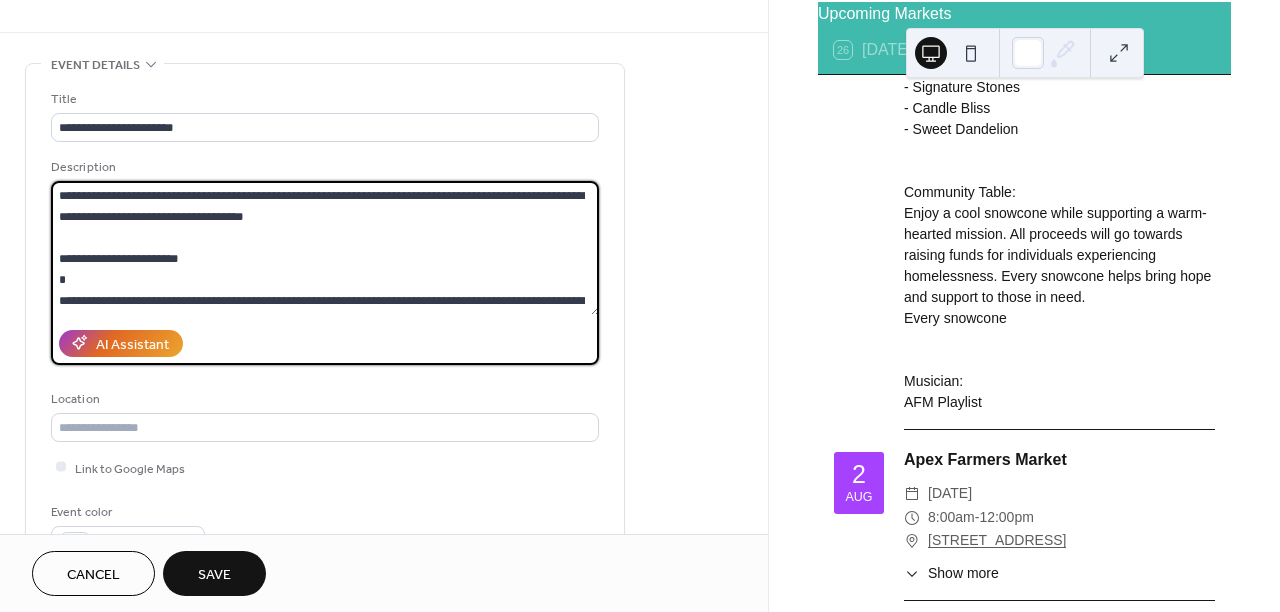 click at bounding box center [325, 248] 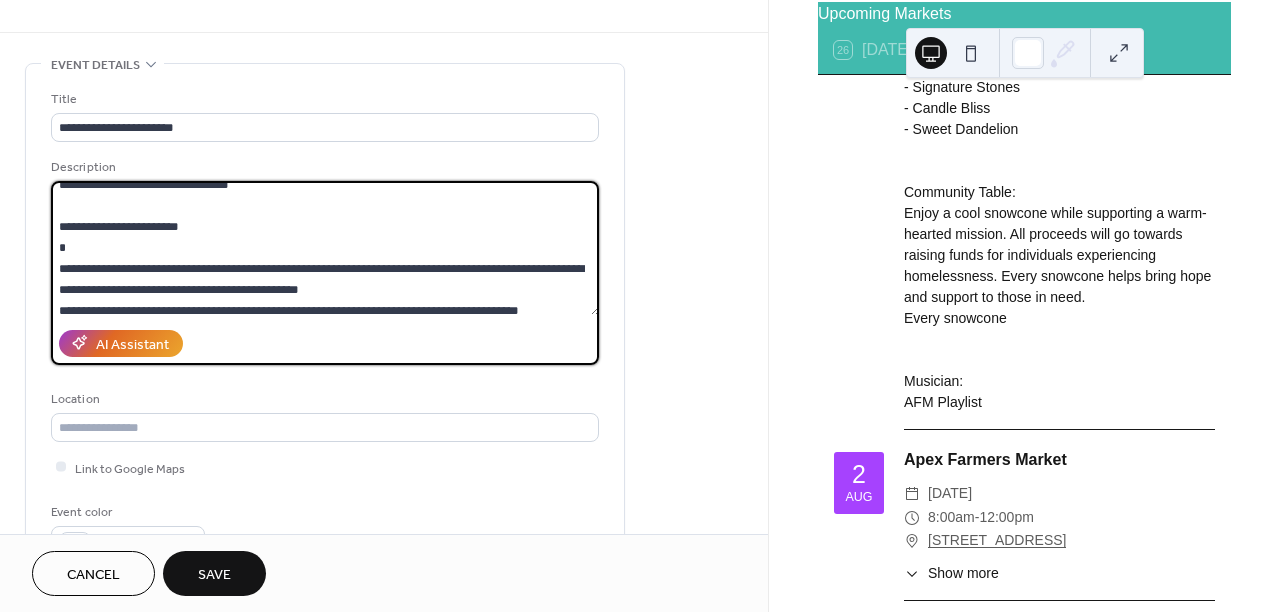 scroll, scrollTop: 31, scrollLeft: 0, axis: vertical 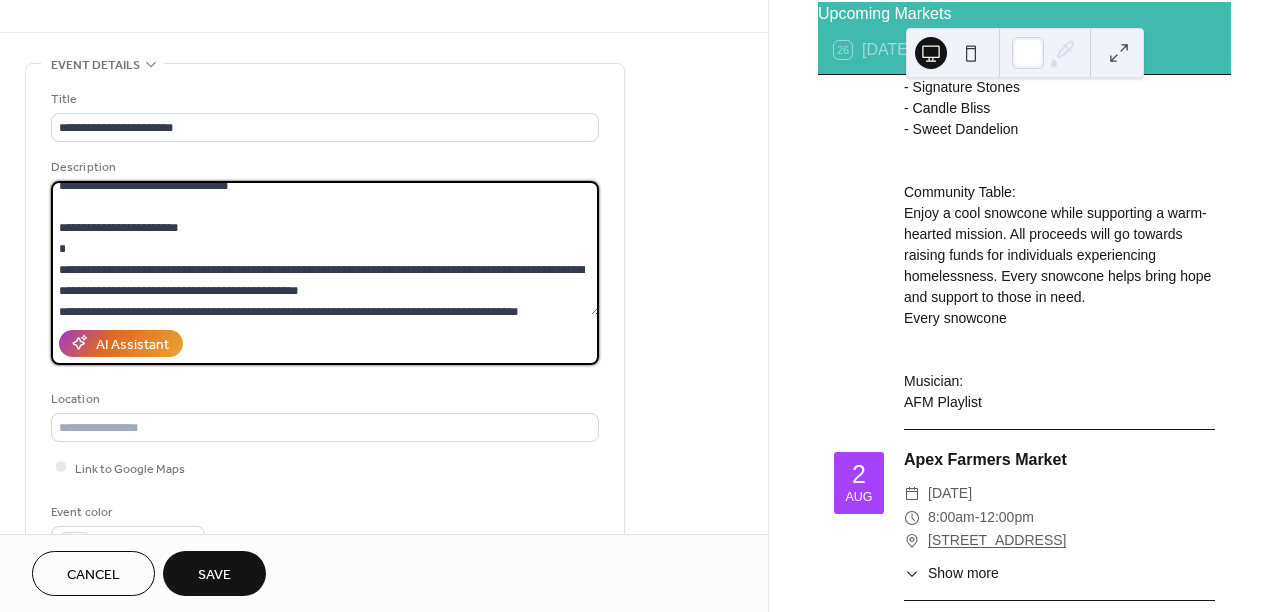 drag, startPoint x: 214, startPoint y: 218, endPoint x: 54, endPoint y: 223, distance: 160.07811 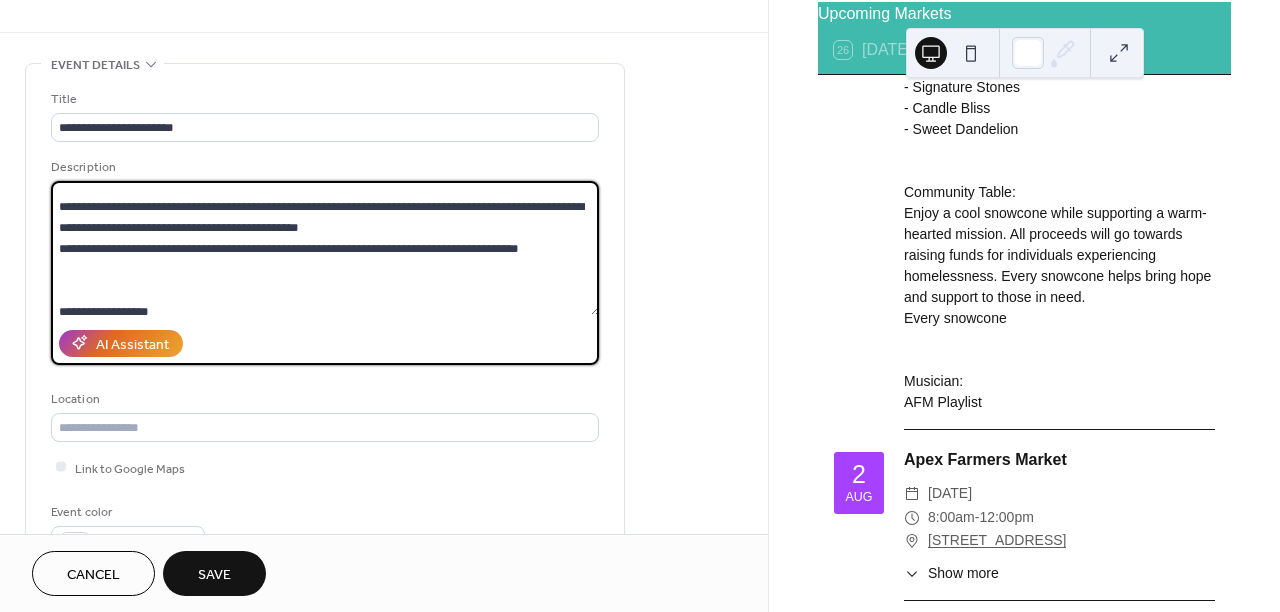 scroll, scrollTop: 57, scrollLeft: 0, axis: vertical 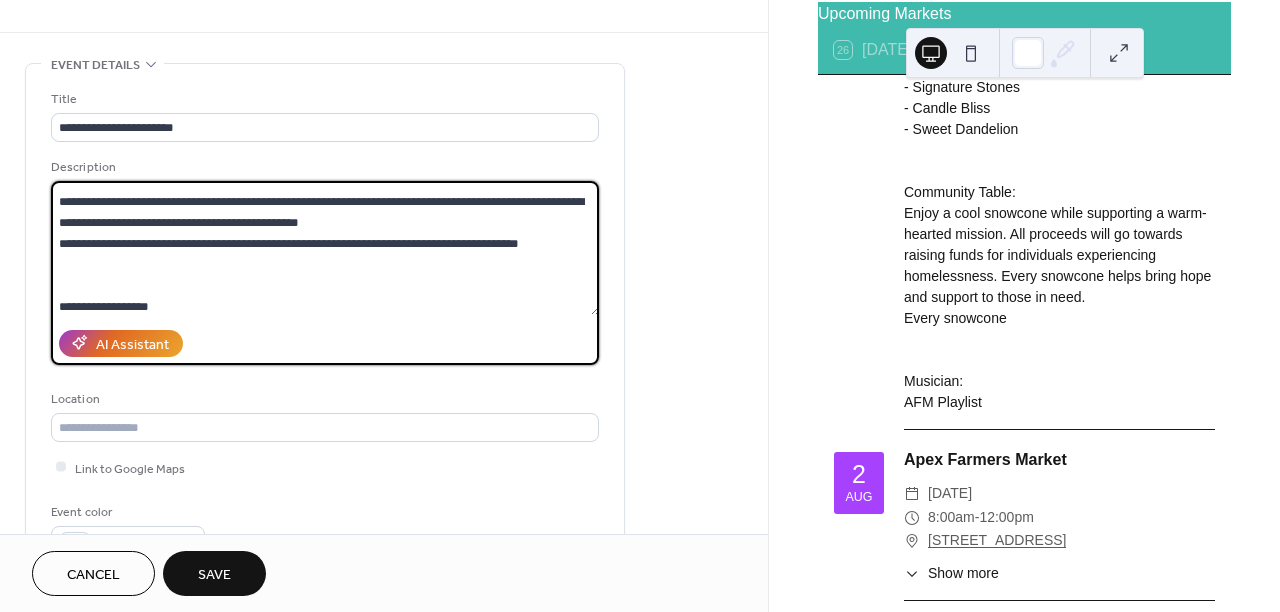 click at bounding box center [325, 248] 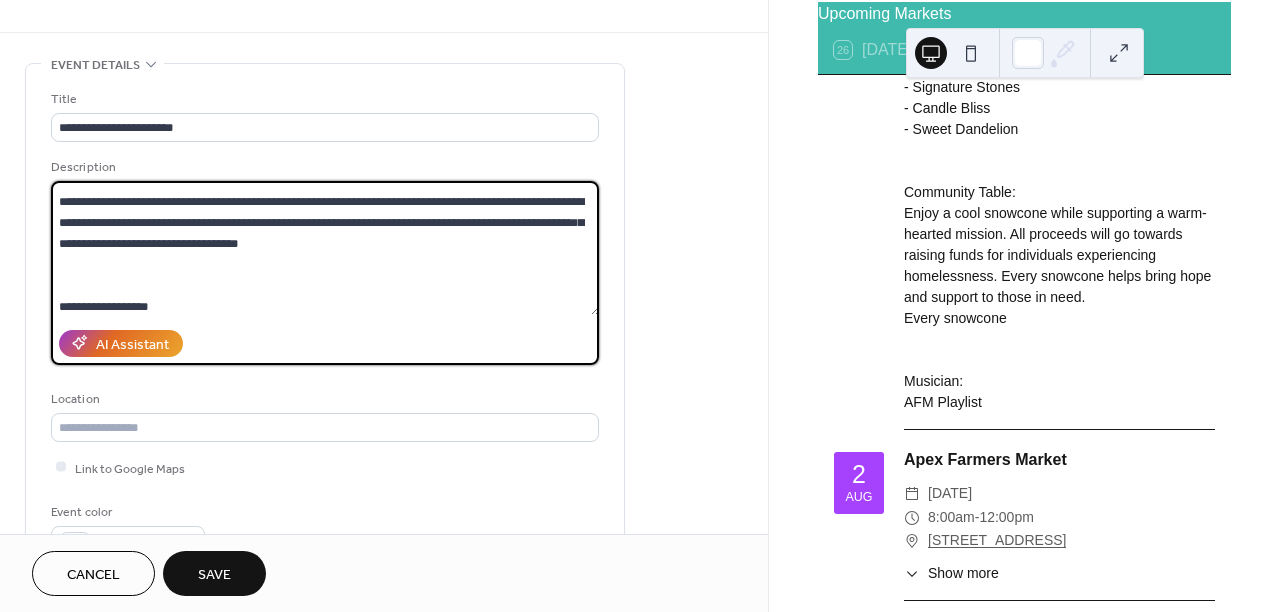 scroll, scrollTop: 36, scrollLeft: 0, axis: vertical 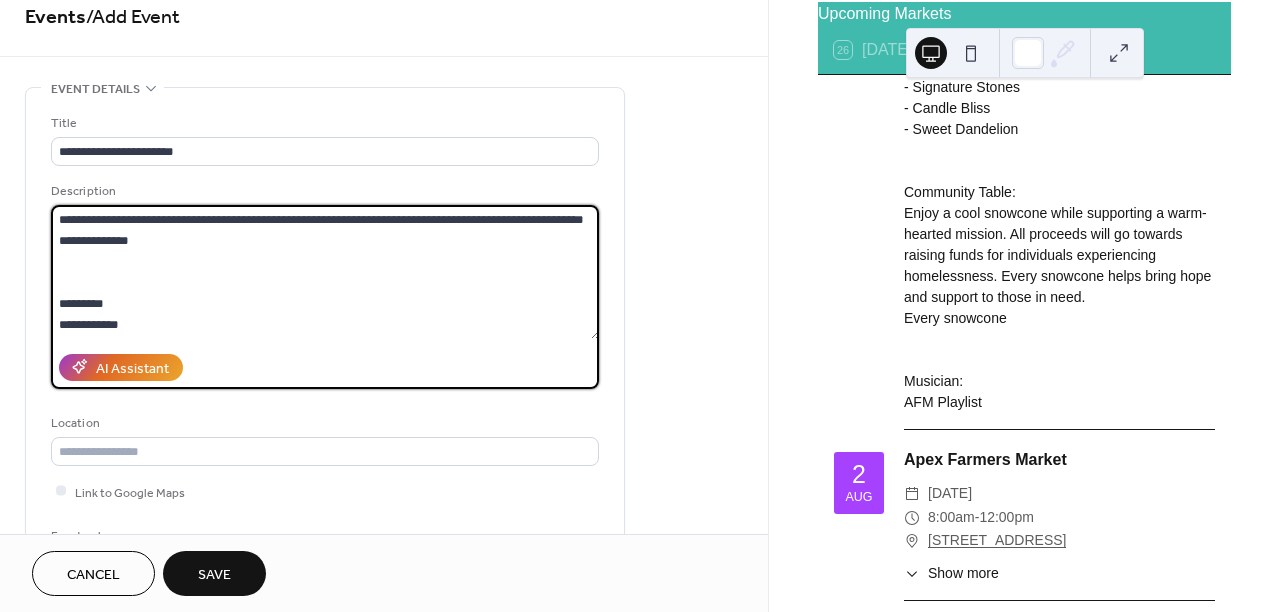 click at bounding box center (325, 272) 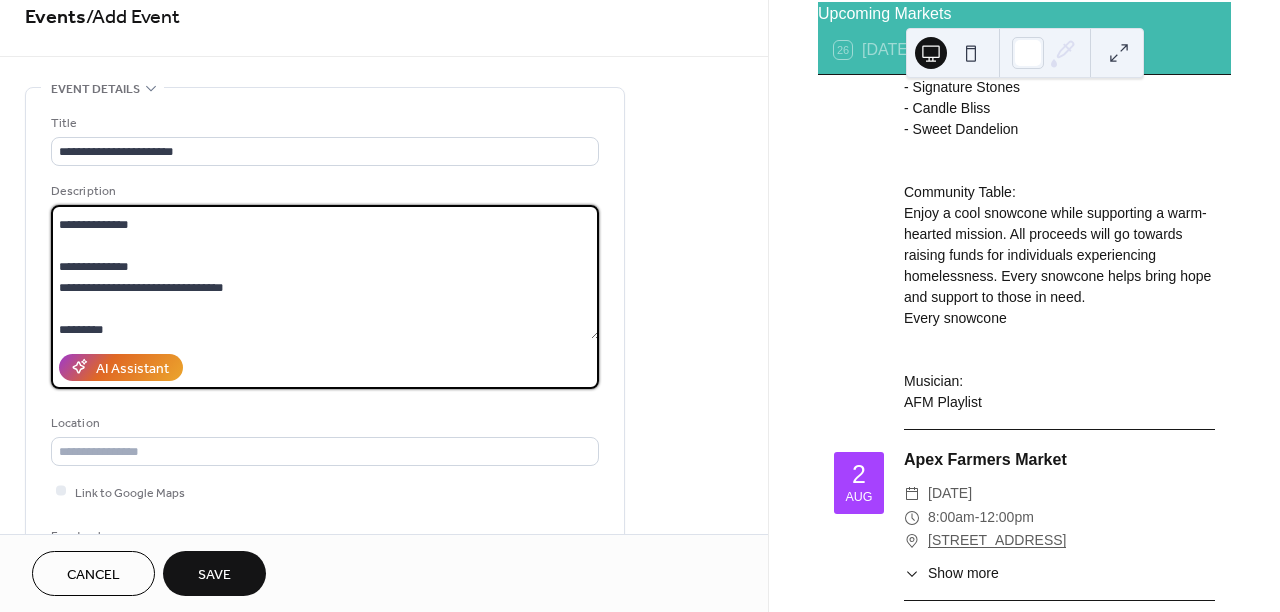 paste on "**********" 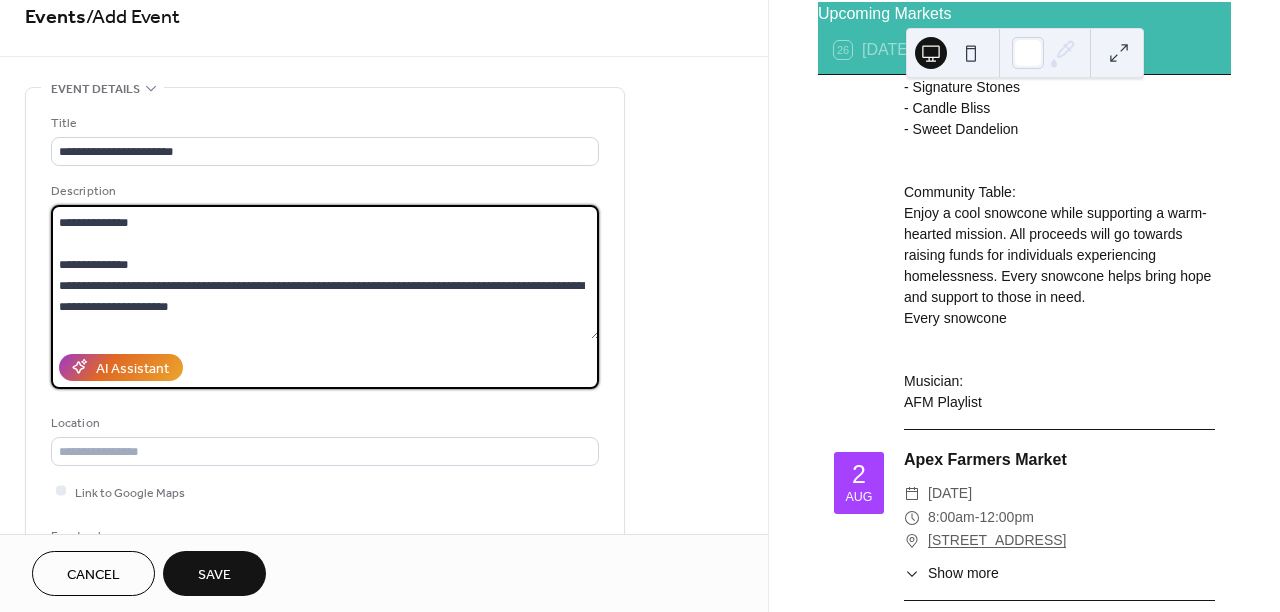 scroll, scrollTop: 902, scrollLeft: 0, axis: vertical 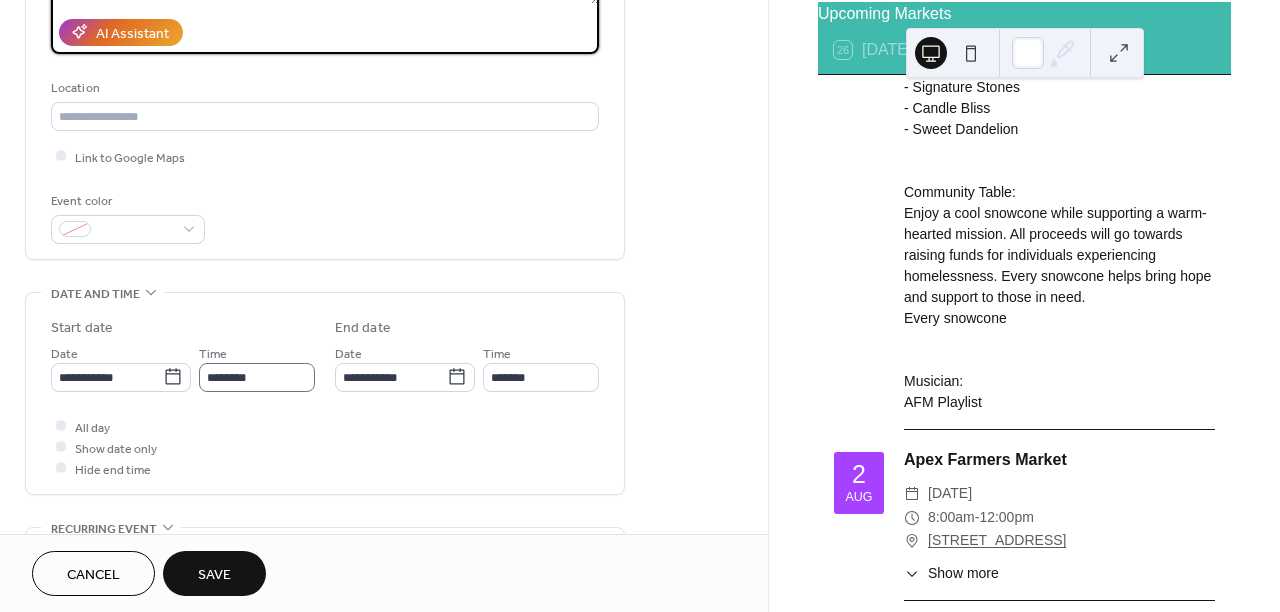 type on "**********" 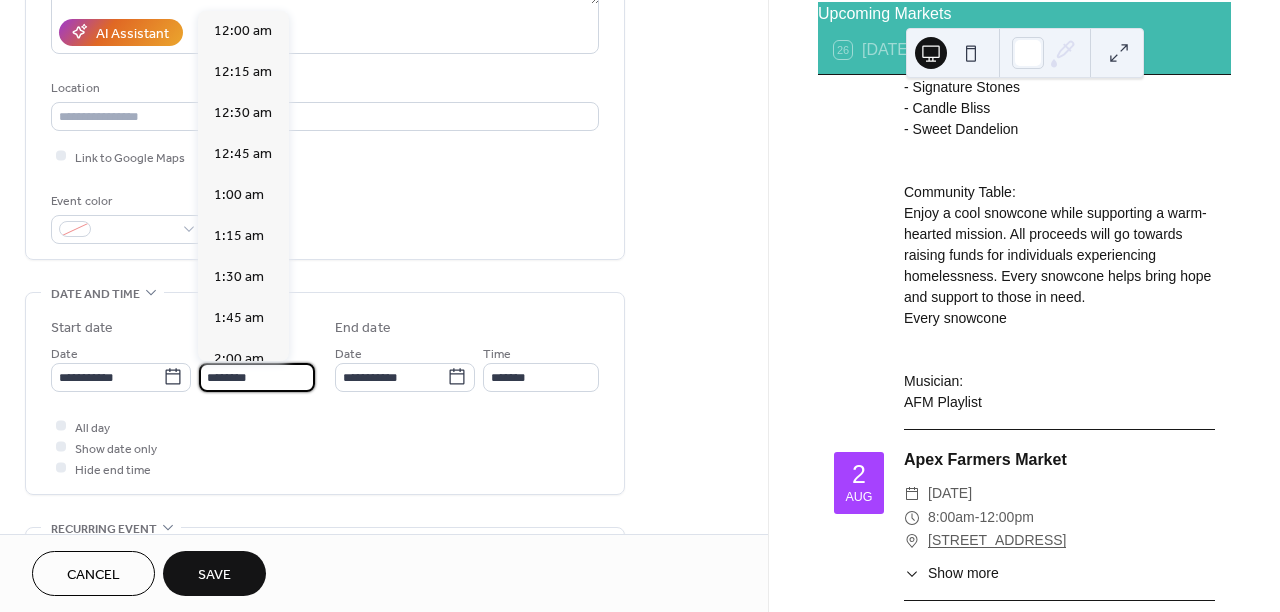 scroll, scrollTop: 1953, scrollLeft: 0, axis: vertical 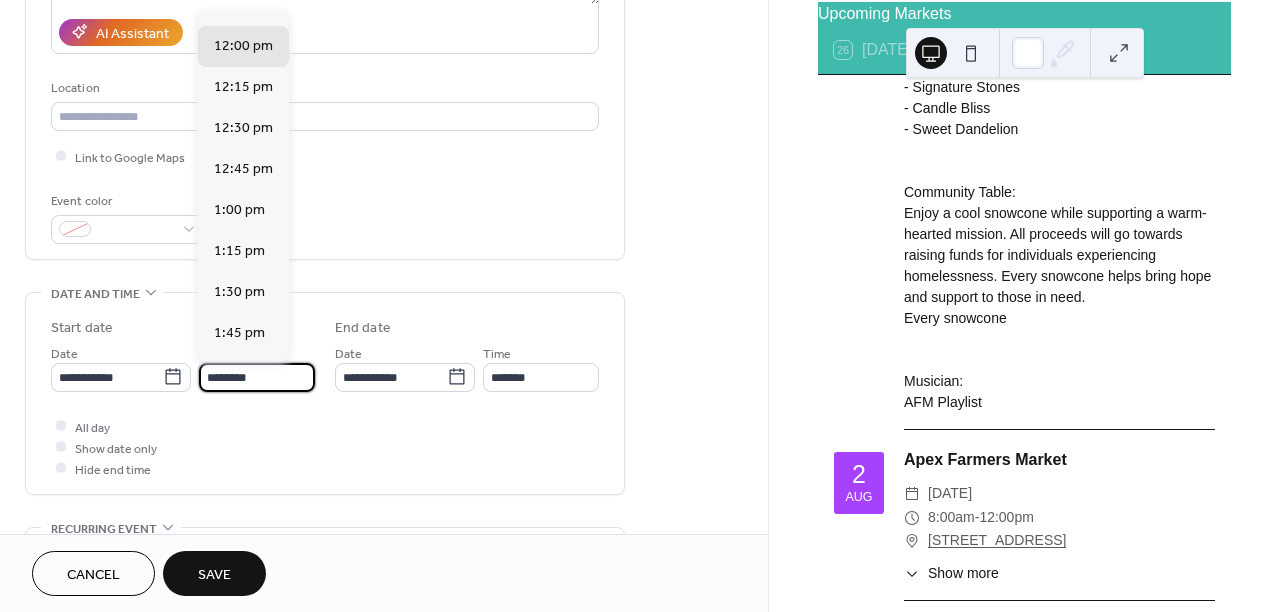 click on "********" at bounding box center (257, 377) 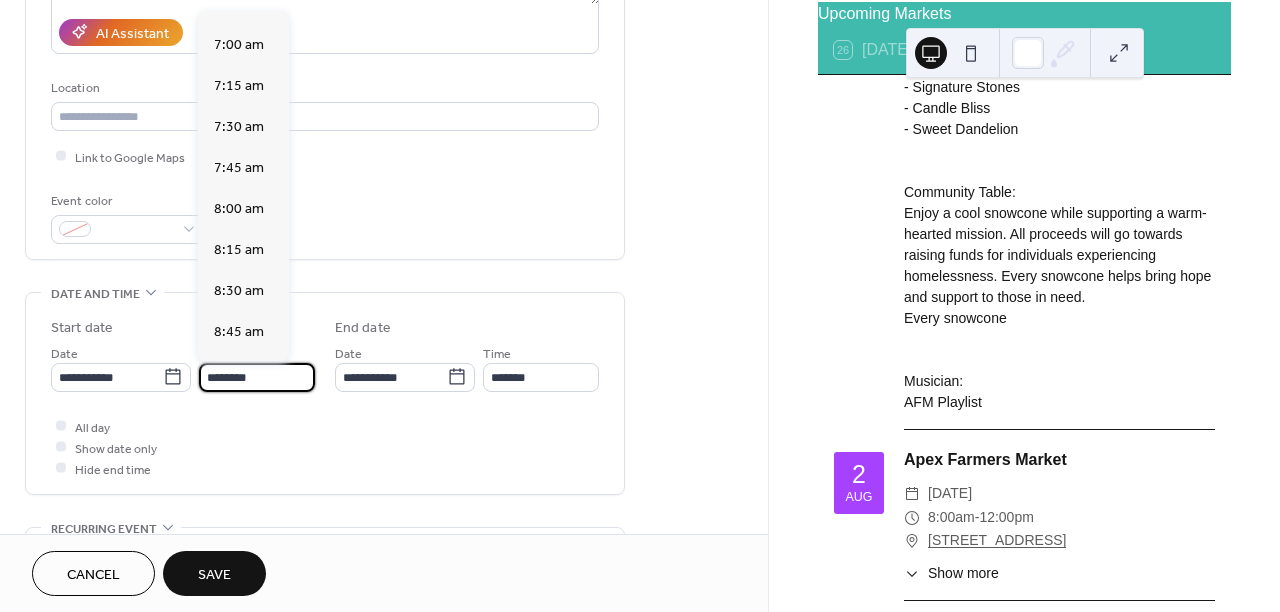 scroll, scrollTop: 1133, scrollLeft: 0, axis: vertical 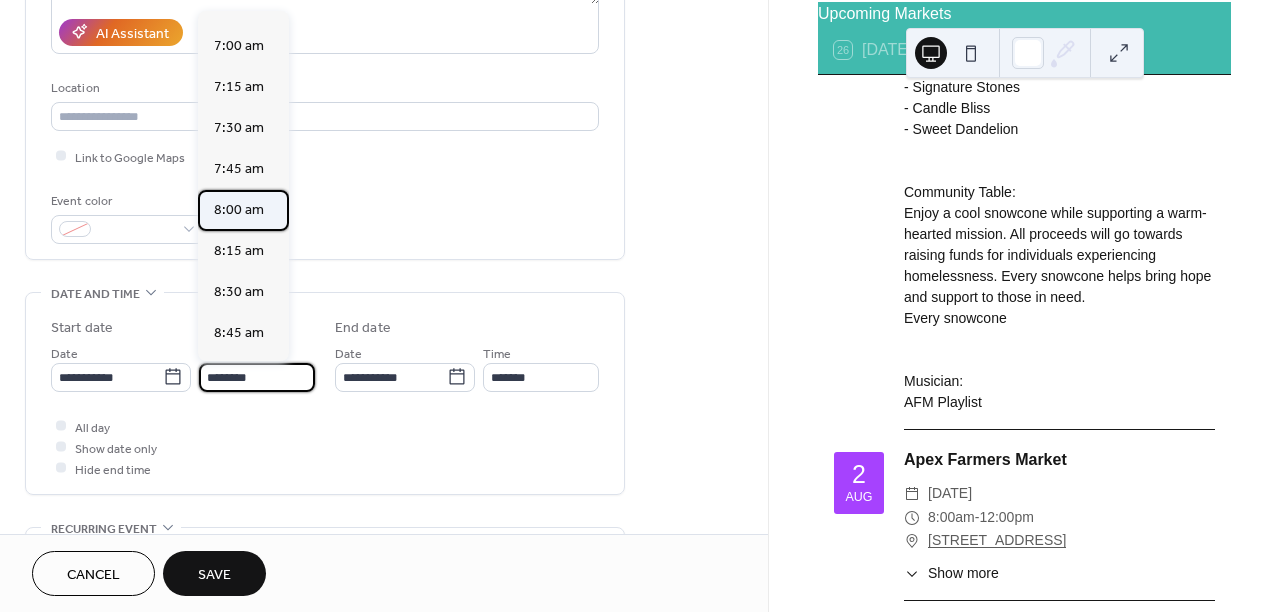 click on "8:00 am" at bounding box center (239, 210) 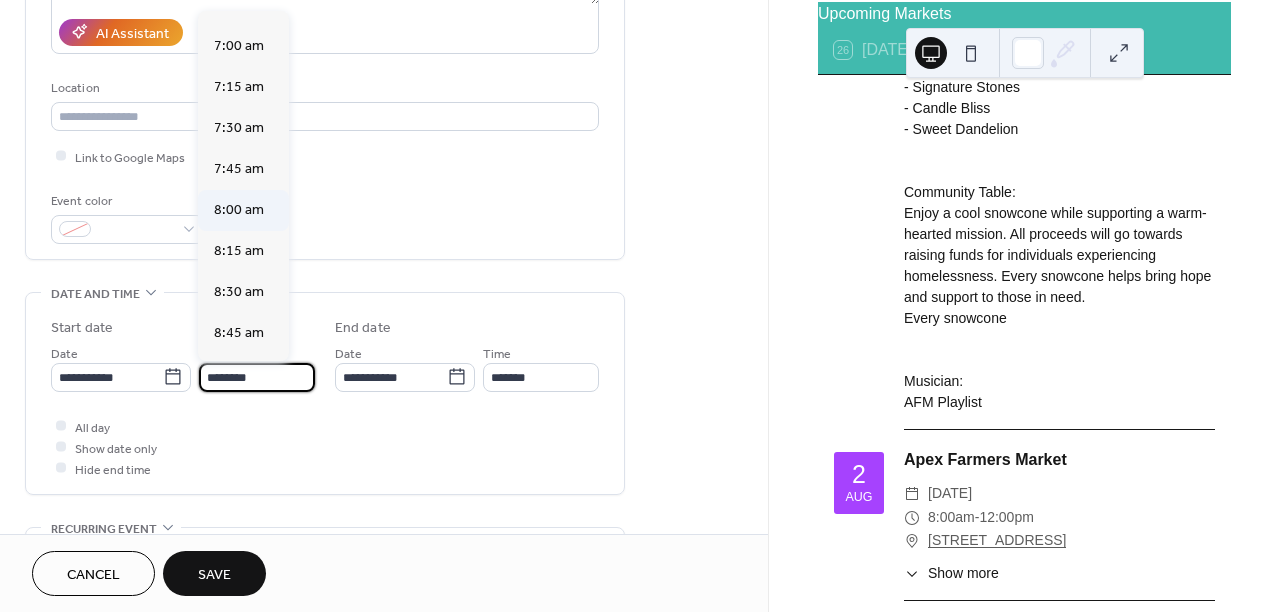 type on "*******" 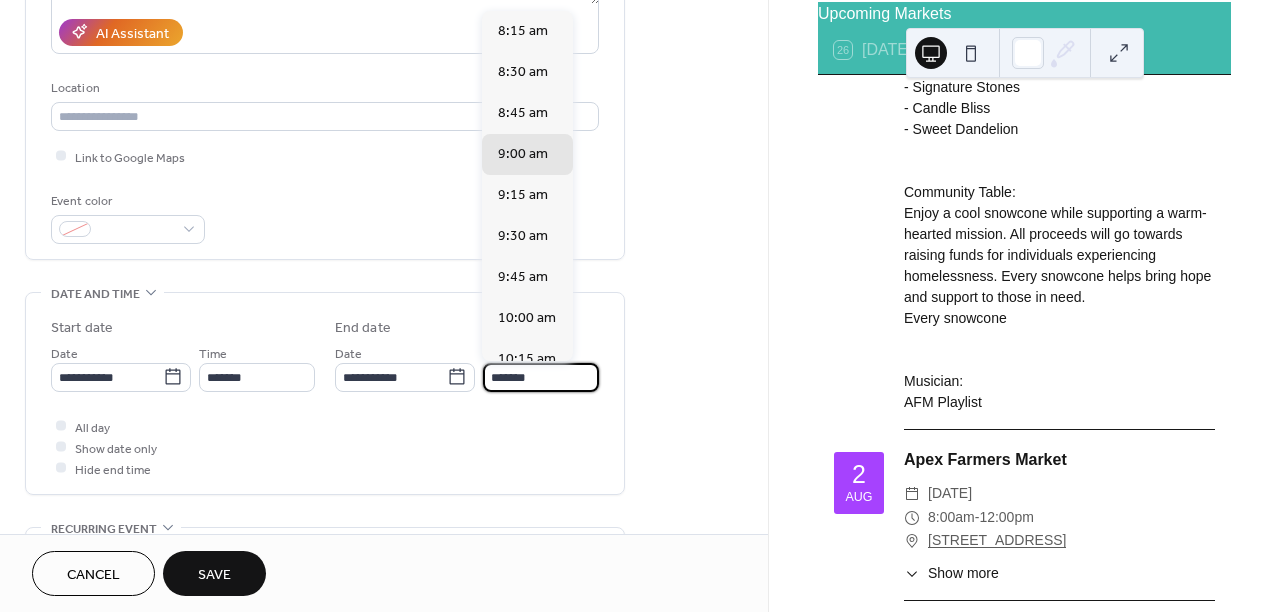 click on "*******" at bounding box center [541, 377] 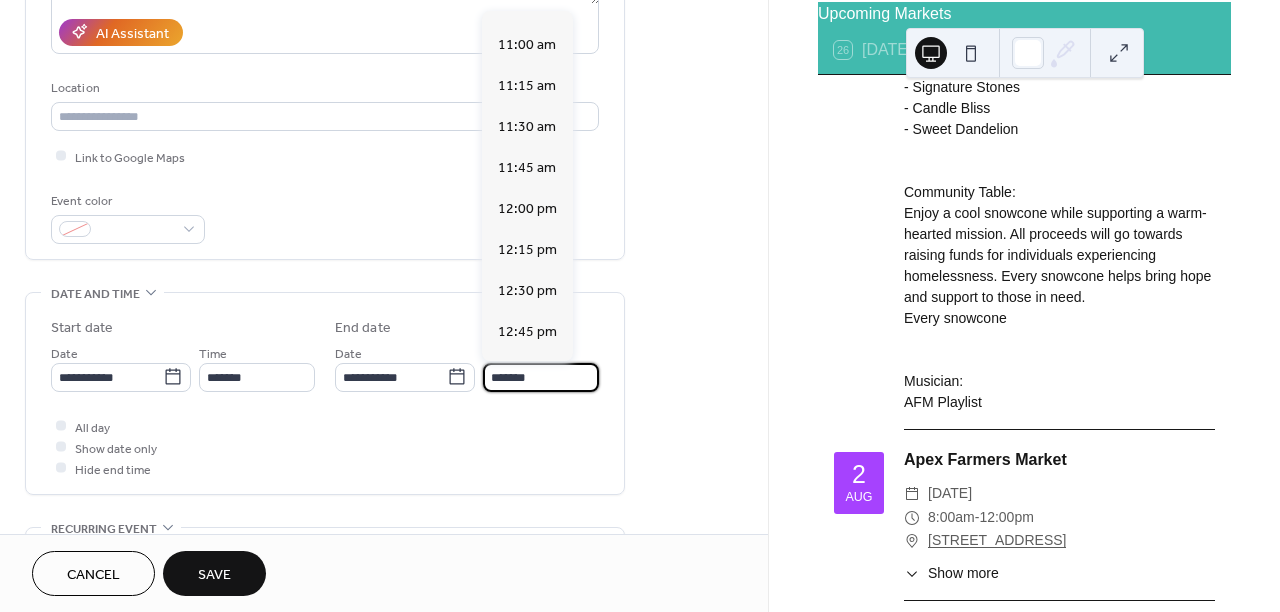 scroll, scrollTop: 437, scrollLeft: 0, axis: vertical 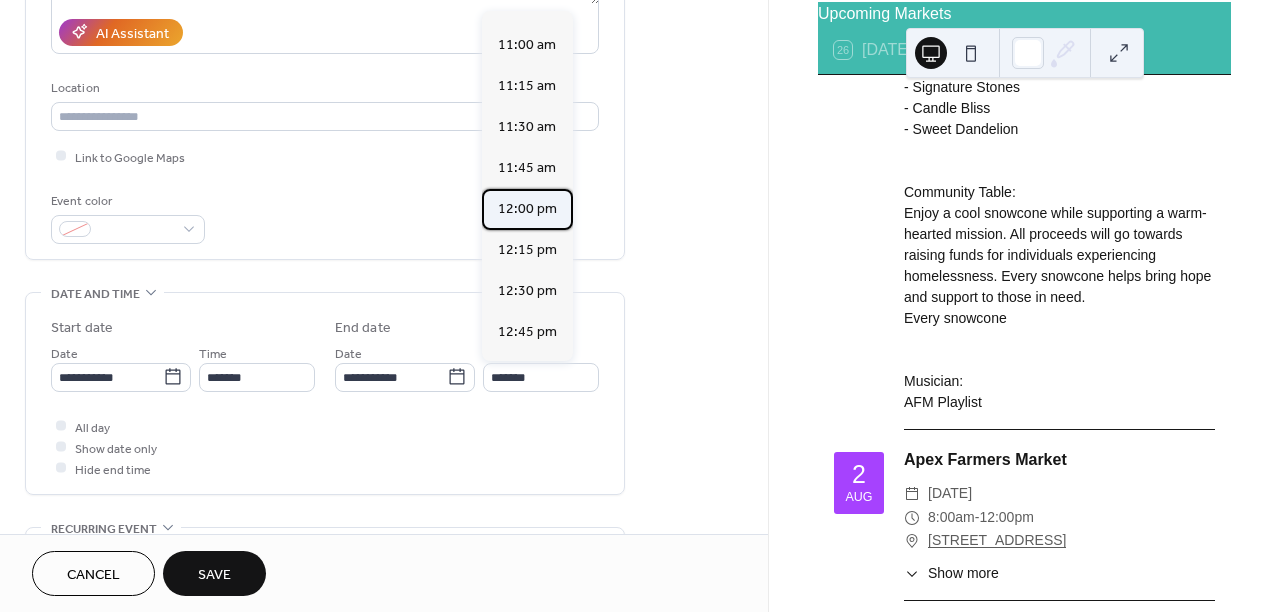 click on "12:00 pm" at bounding box center [527, 209] 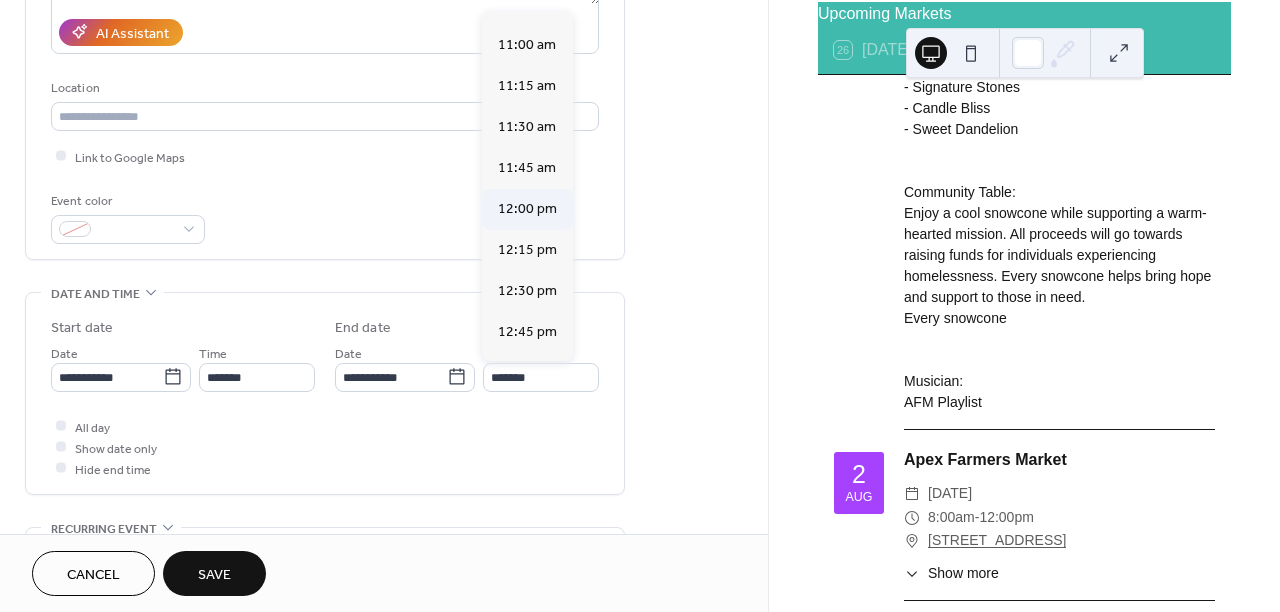 type on "********" 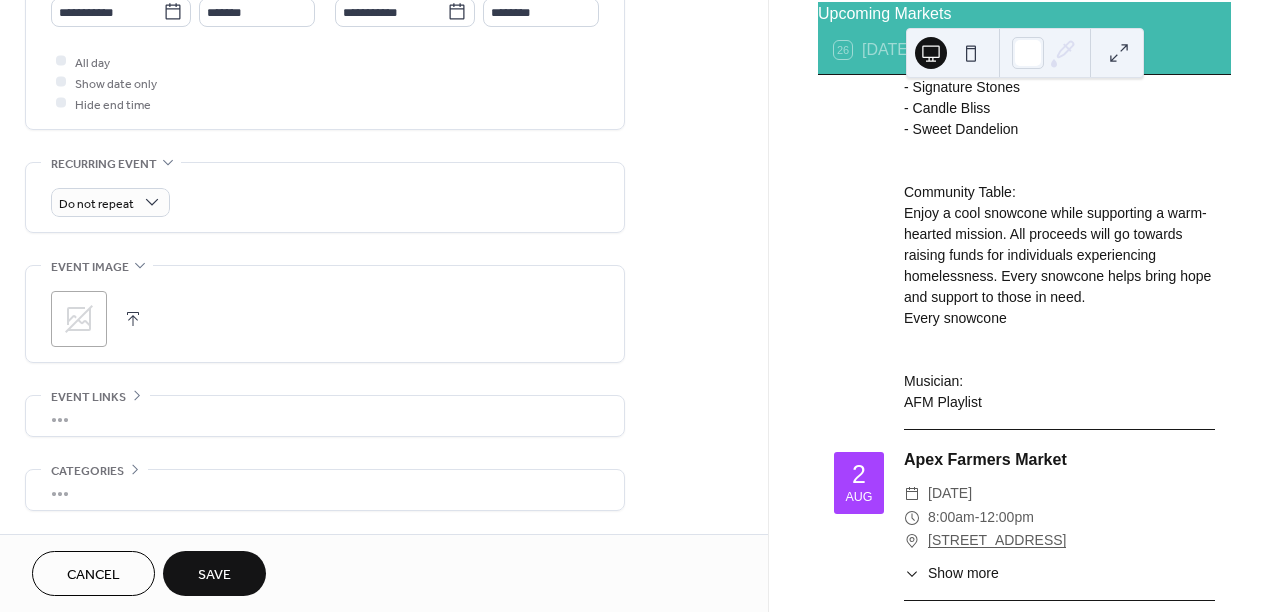 scroll, scrollTop: 725, scrollLeft: 0, axis: vertical 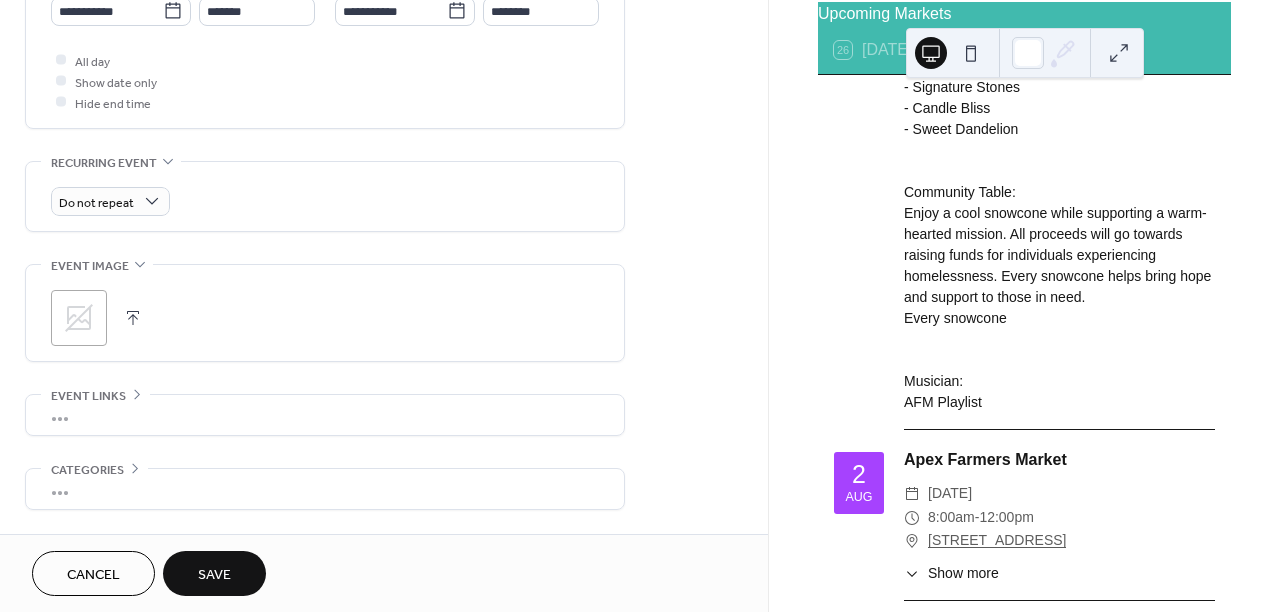 click at bounding box center (133, 318) 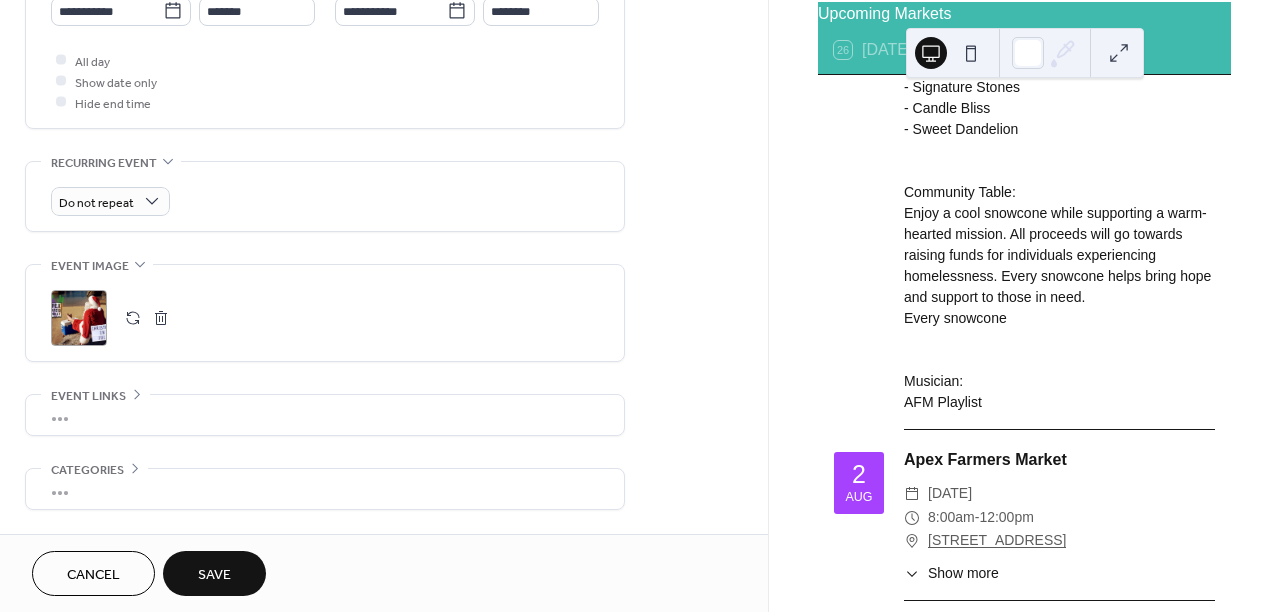 scroll, scrollTop: 790, scrollLeft: 0, axis: vertical 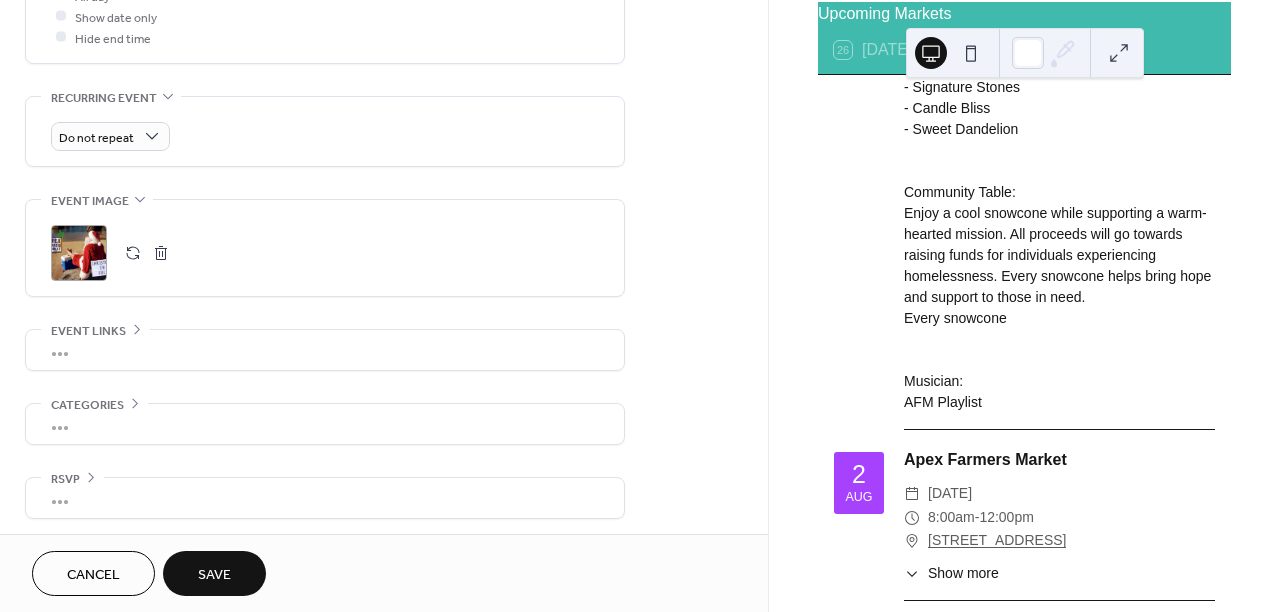 click on "•••" at bounding box center (325, 424) 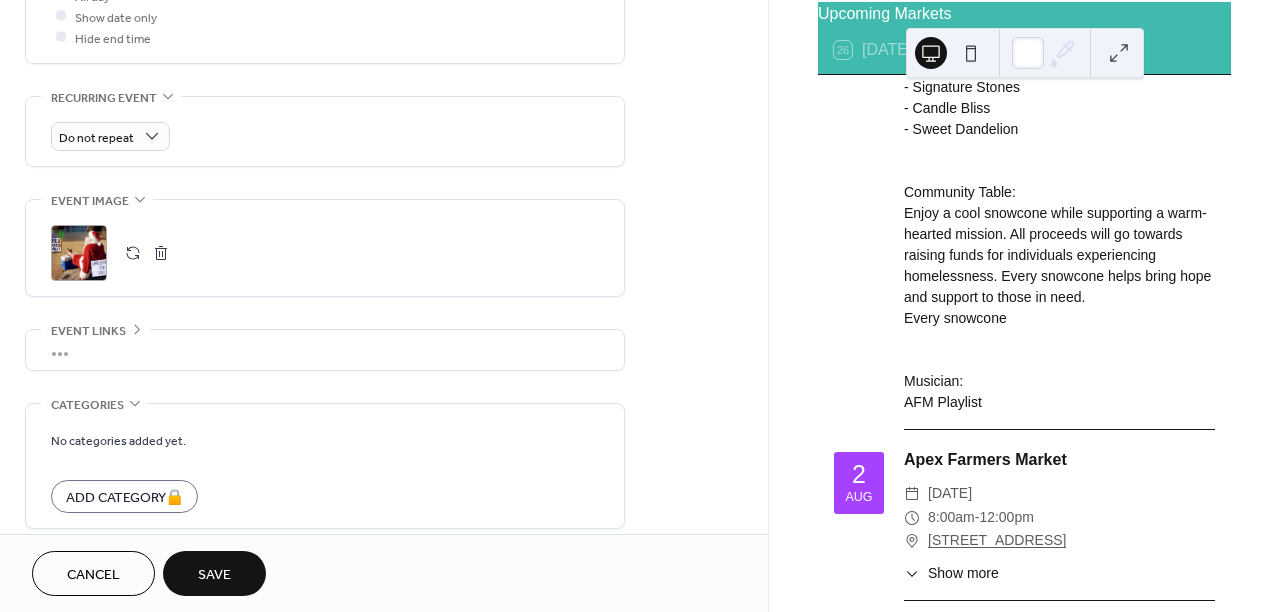 click on "No categories added yet. Add Category  🔒" at bounding box center (325, 466) 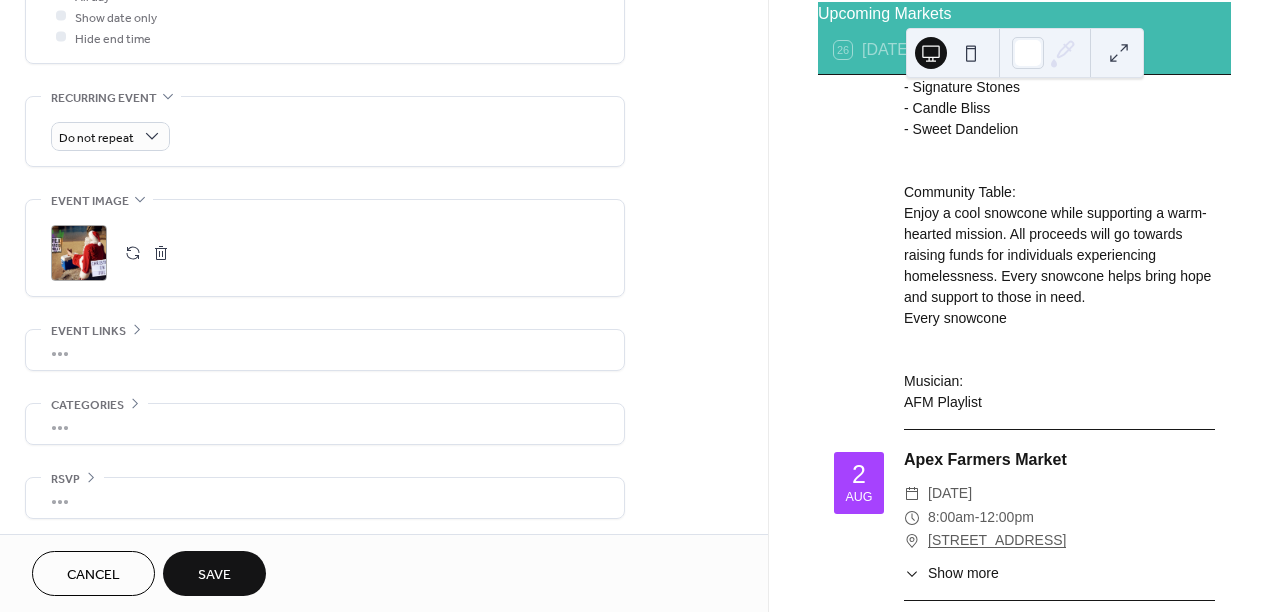scroll, scrollTop: 790, scrollLeft: 0, axis: vertical 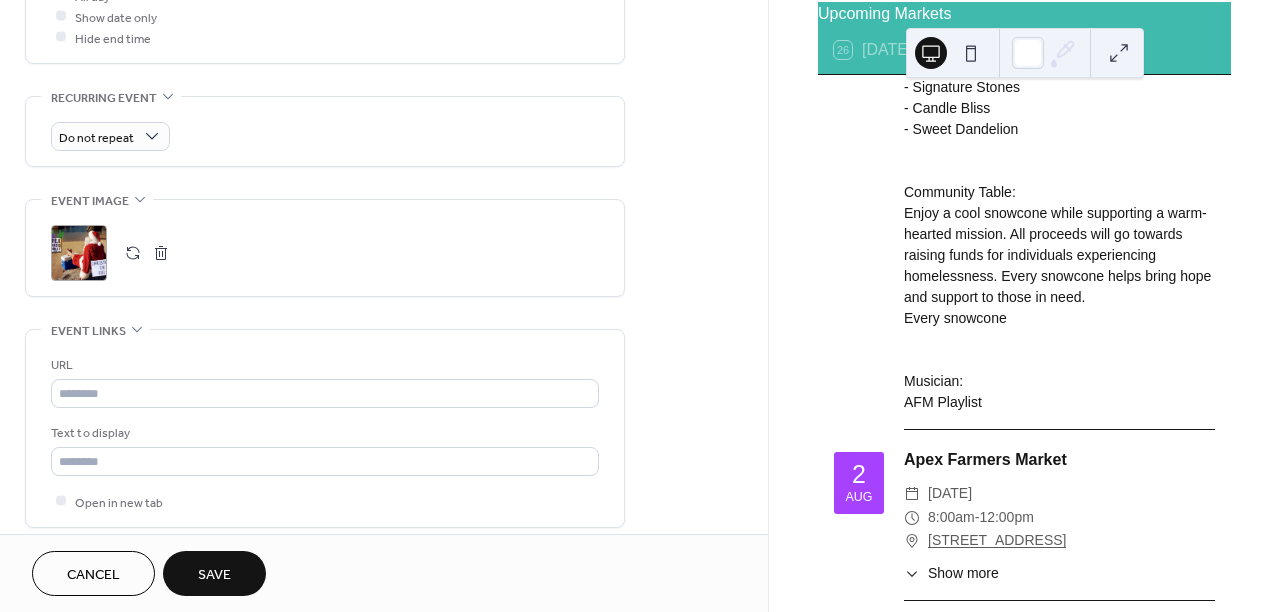 click on "Event links" at bounding box center (88, 331) 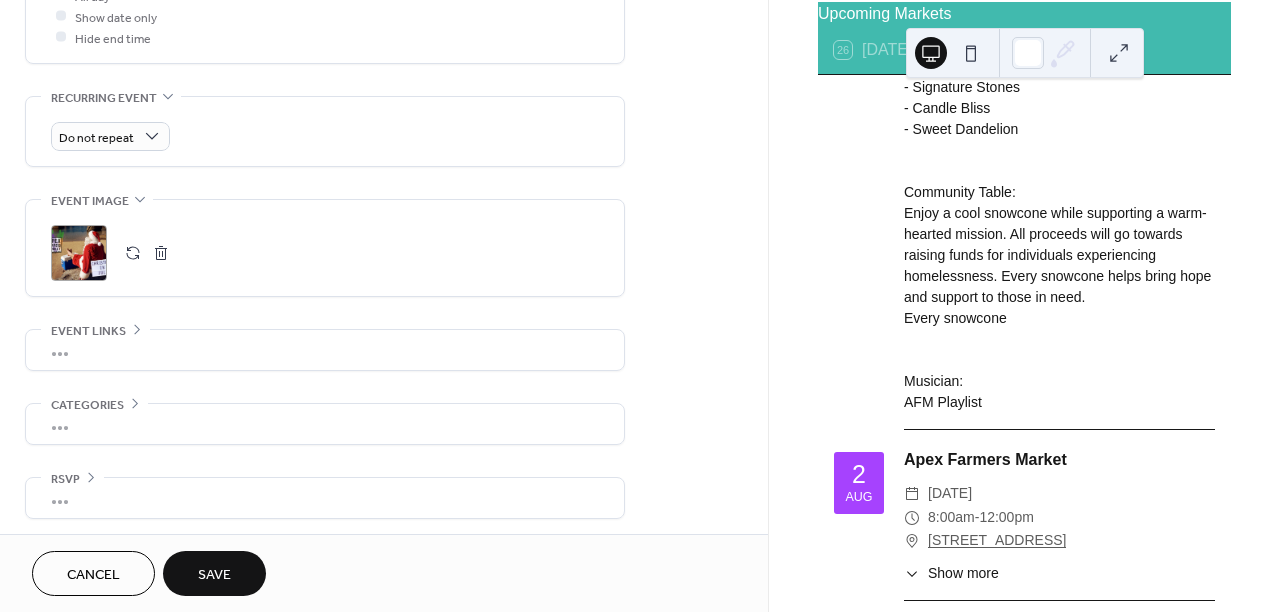 click on "Save" at bounding box center (214, 575) 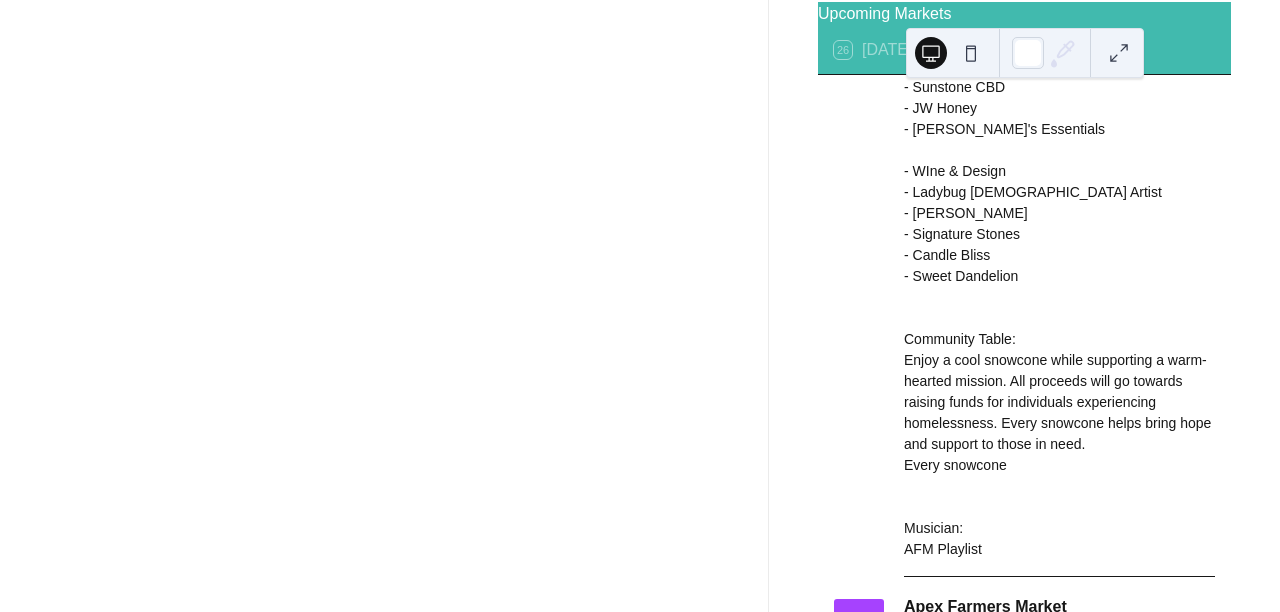 scroll, scrollTop: 1042, scrollLeft: 0, axis: vertical 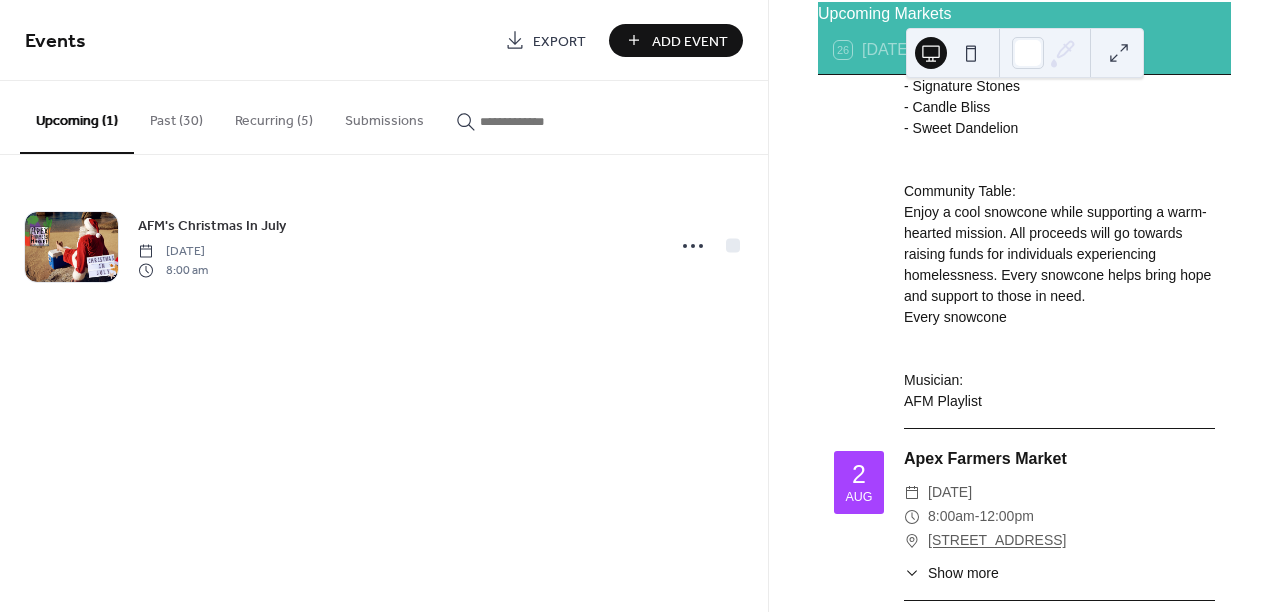click on "Recurring (5)" at bounding box center [274, 116] 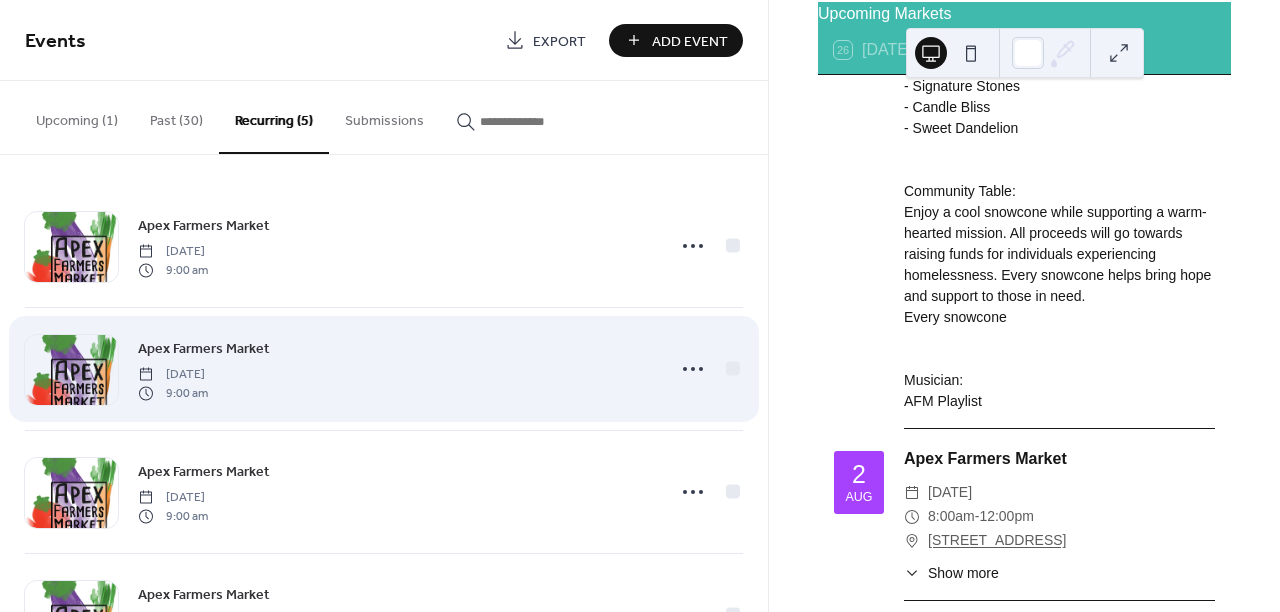 scroll, scrollTop: 214, scrollLeft: 0, axis: vertical 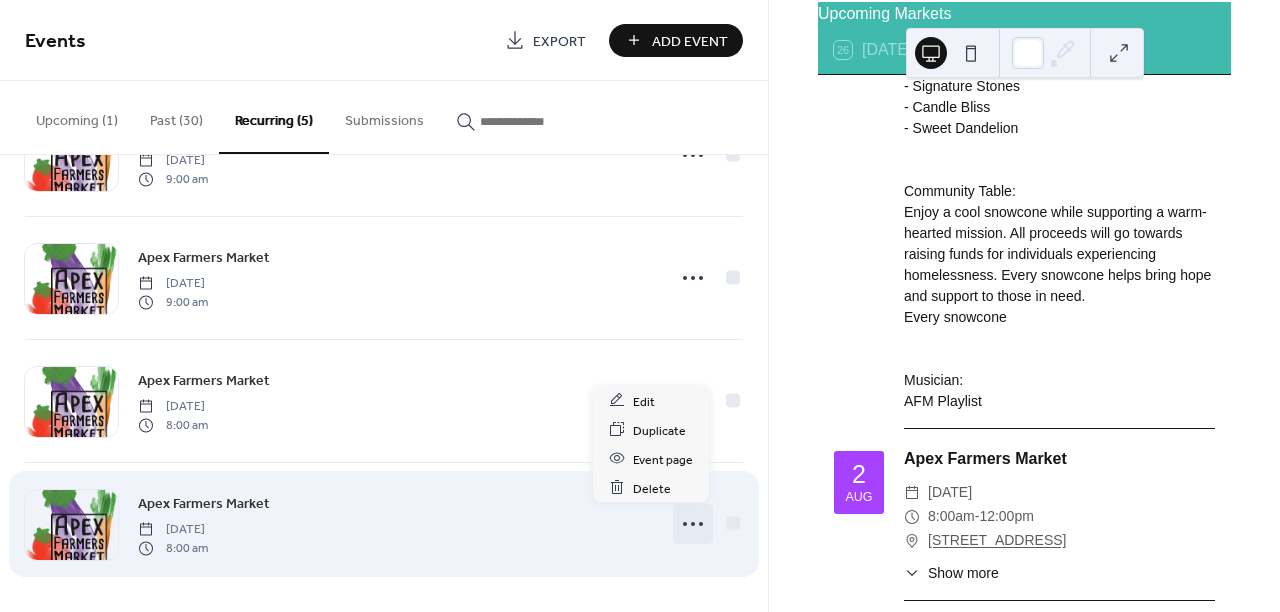 click 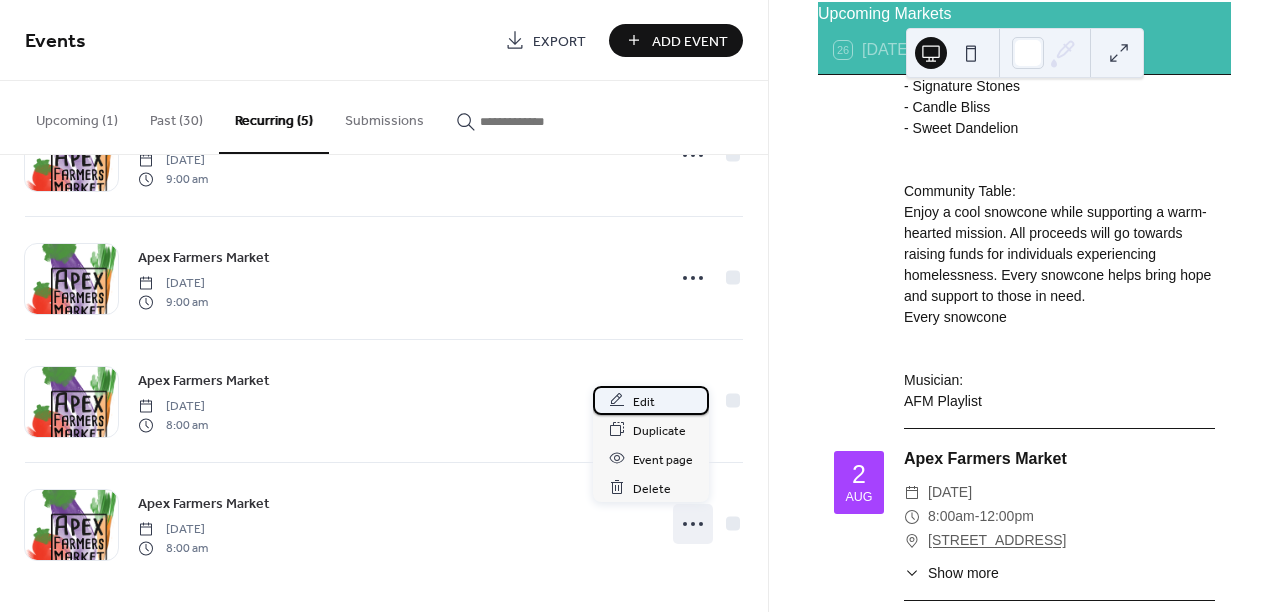 click on "Edit" at bounding box center [651, 400] 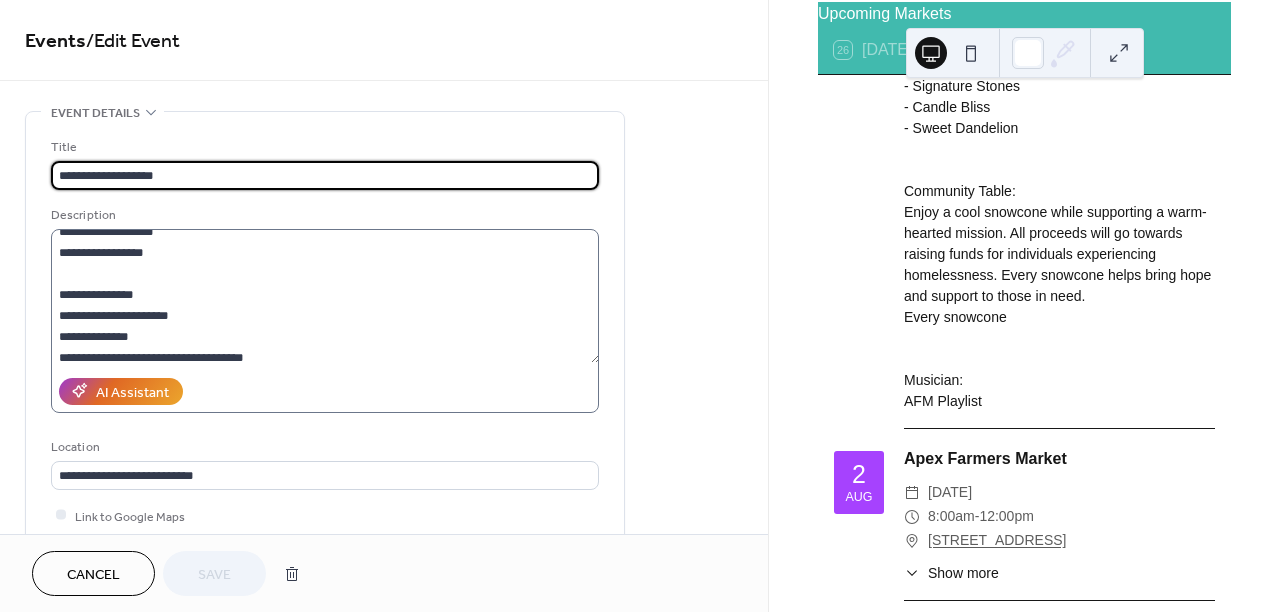 scroll, scrollTop: 160, scrollLeft: 0, axis: vertical 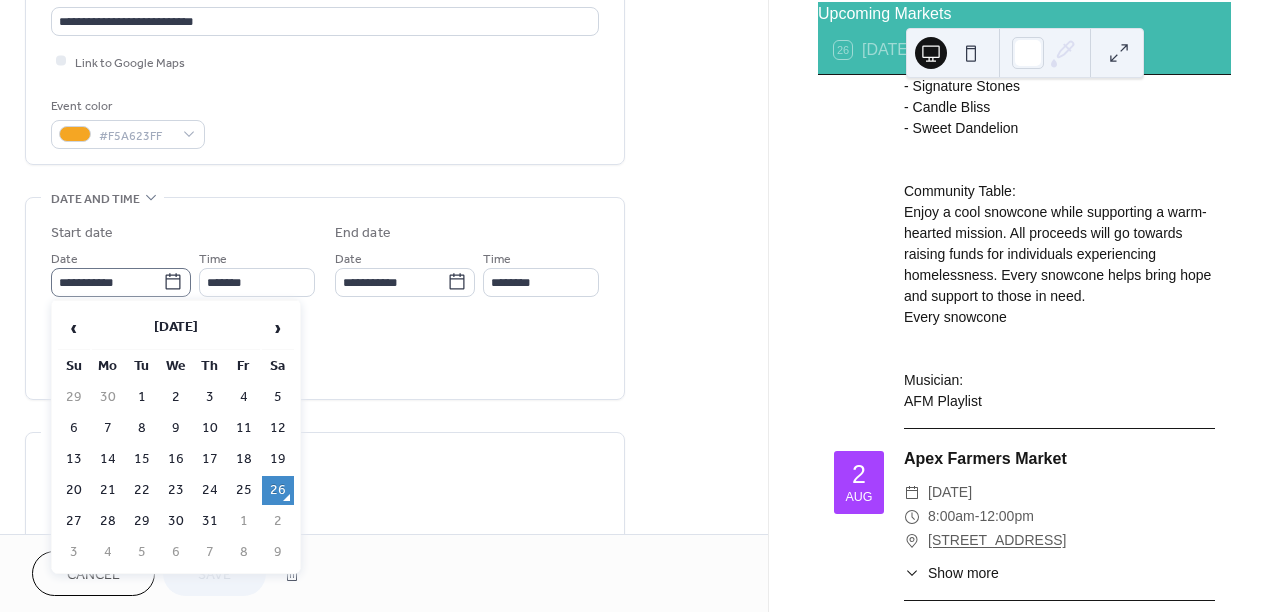 click 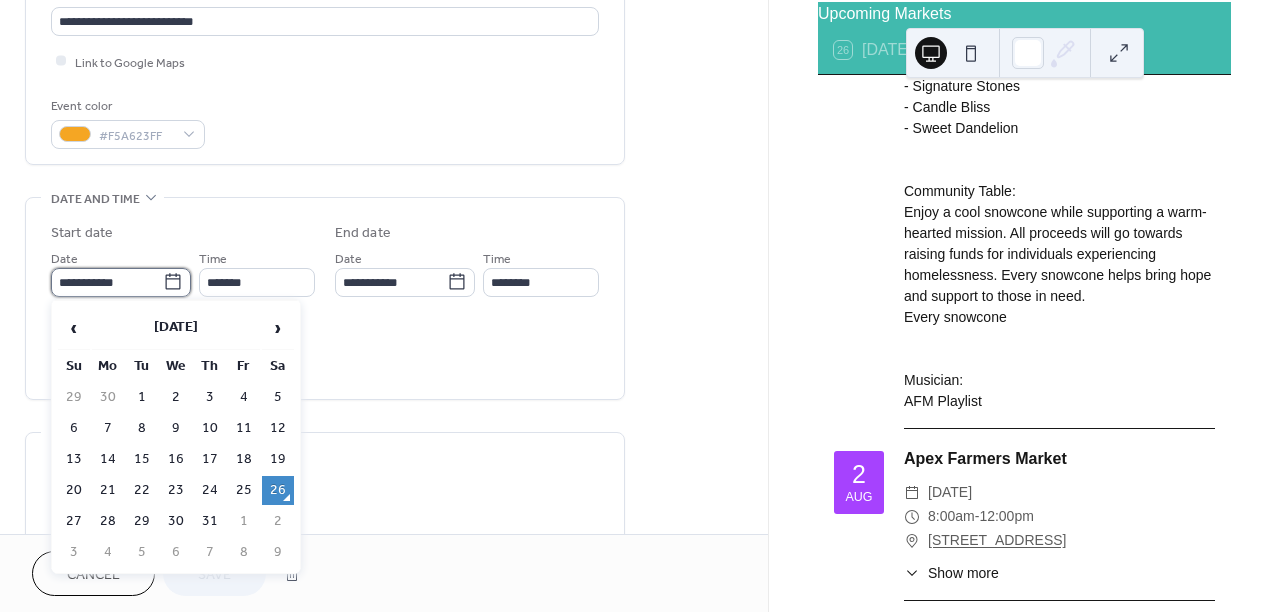 click on "**********" at bounding box center [107, 282] 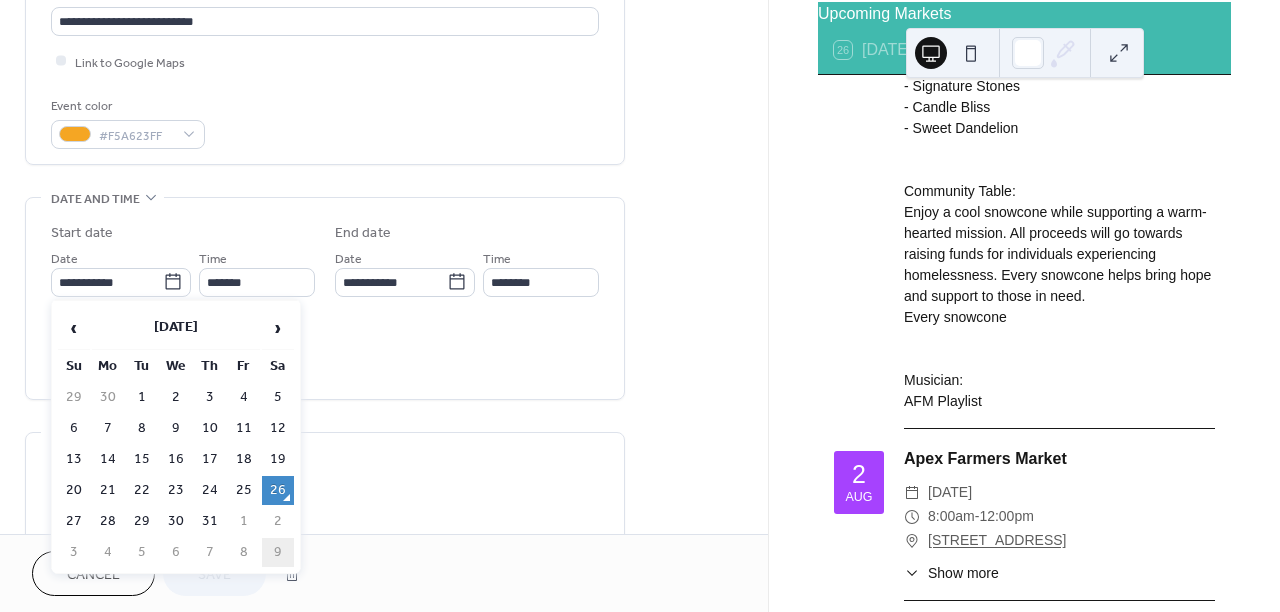 click on "9" at bounding box center (278, 552) 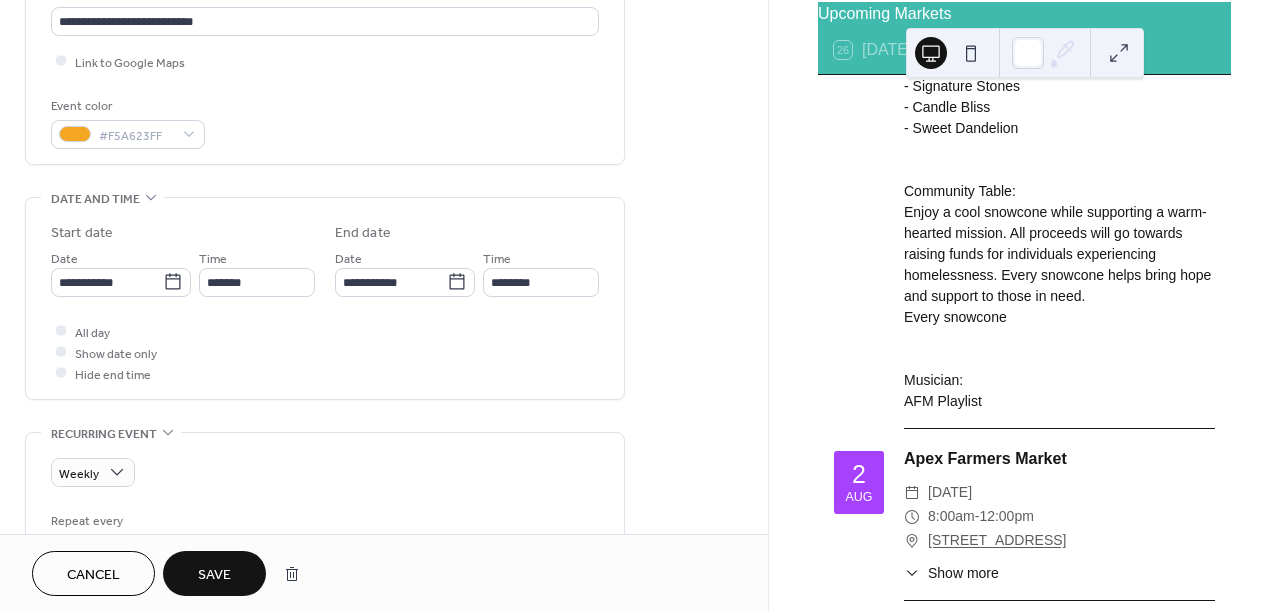 click on "Save" at bounding box center [214, 575] 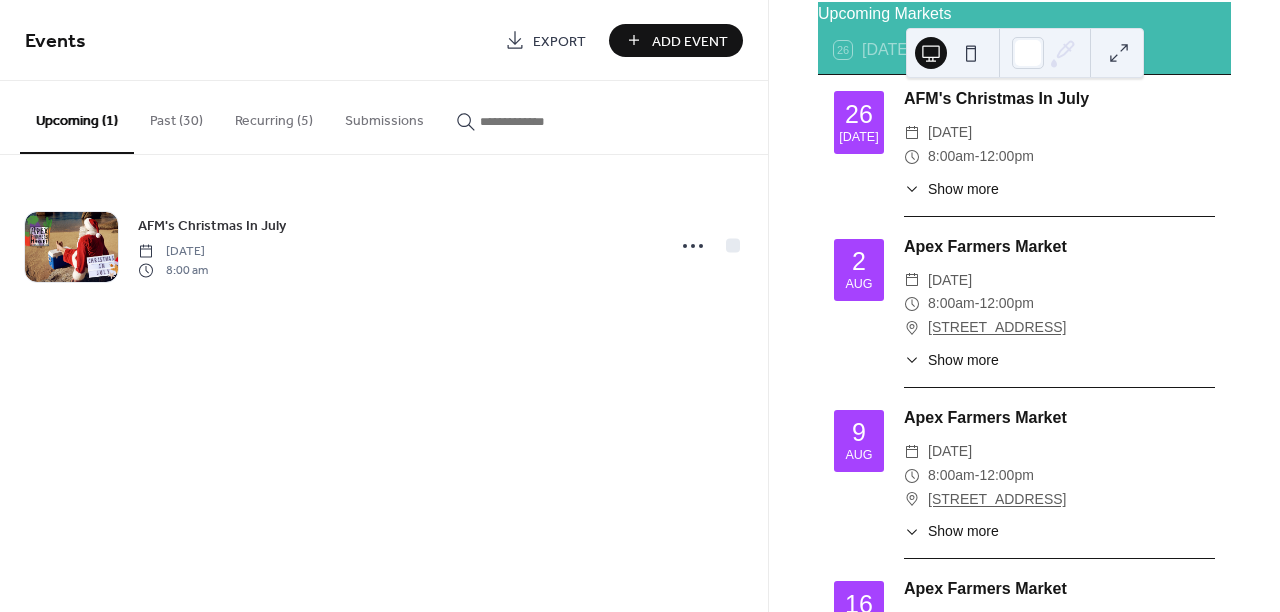 scroll, scrollTop: 0, scrollLeft: 0, axis: both 